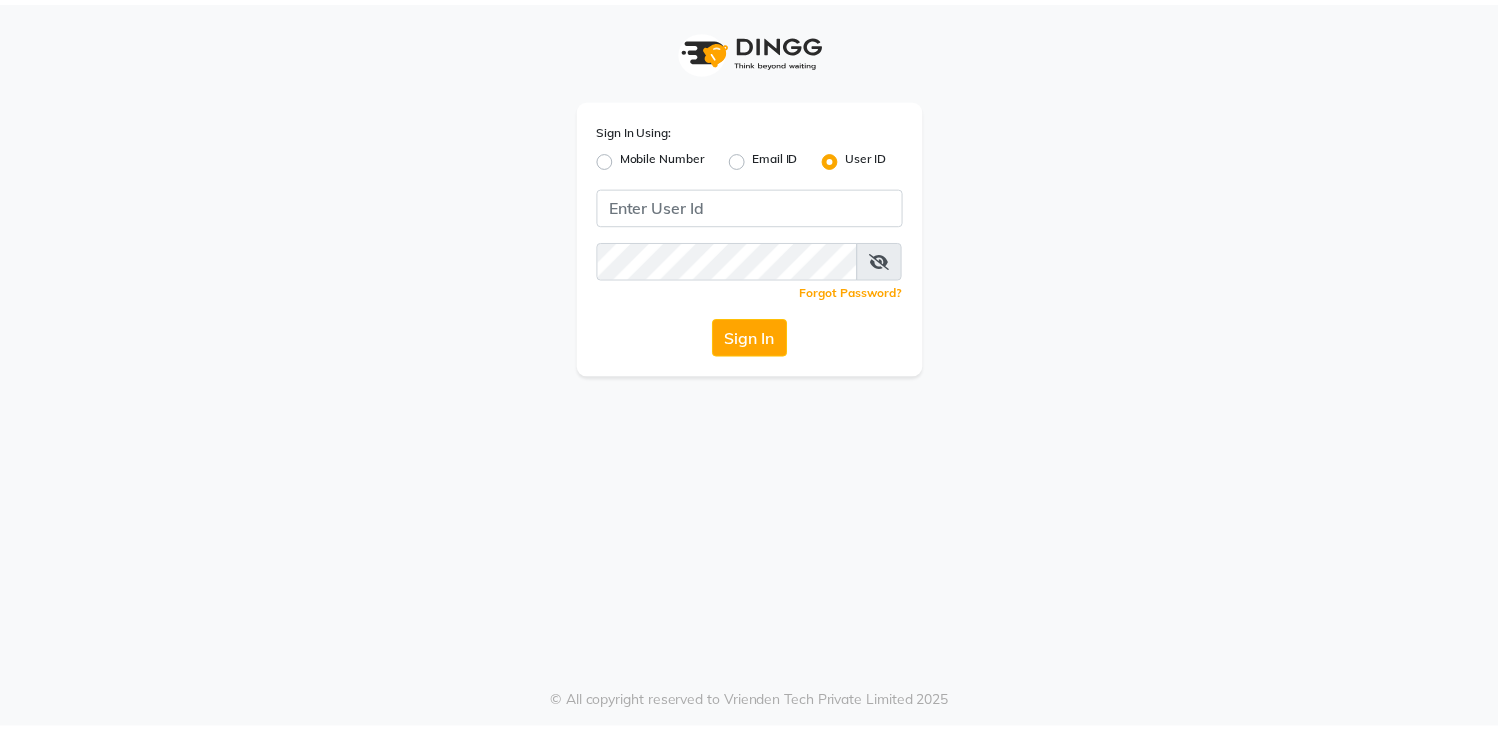 scroll, scrollTop: 0, scrollLeft: 0, axis: both 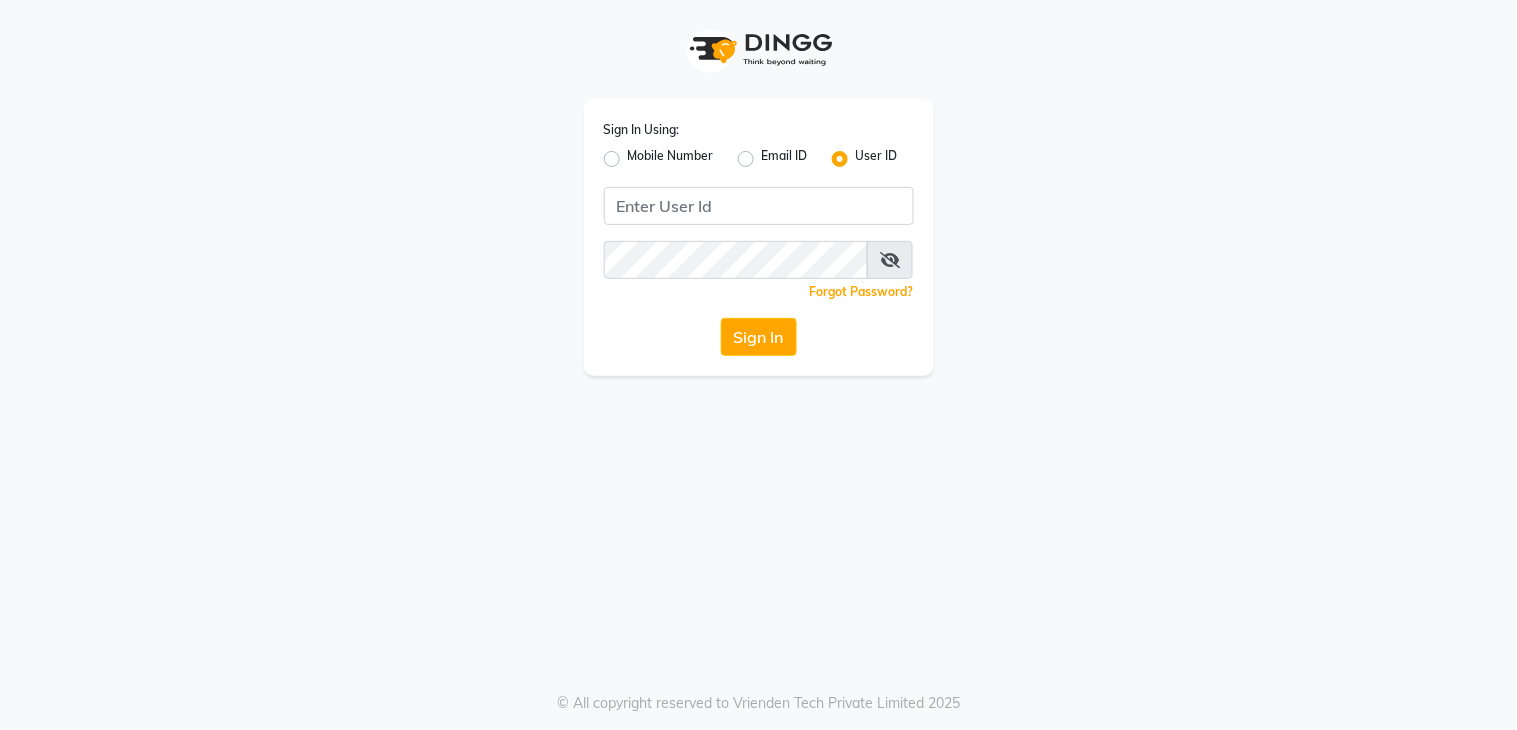 click on "Mobile Number" 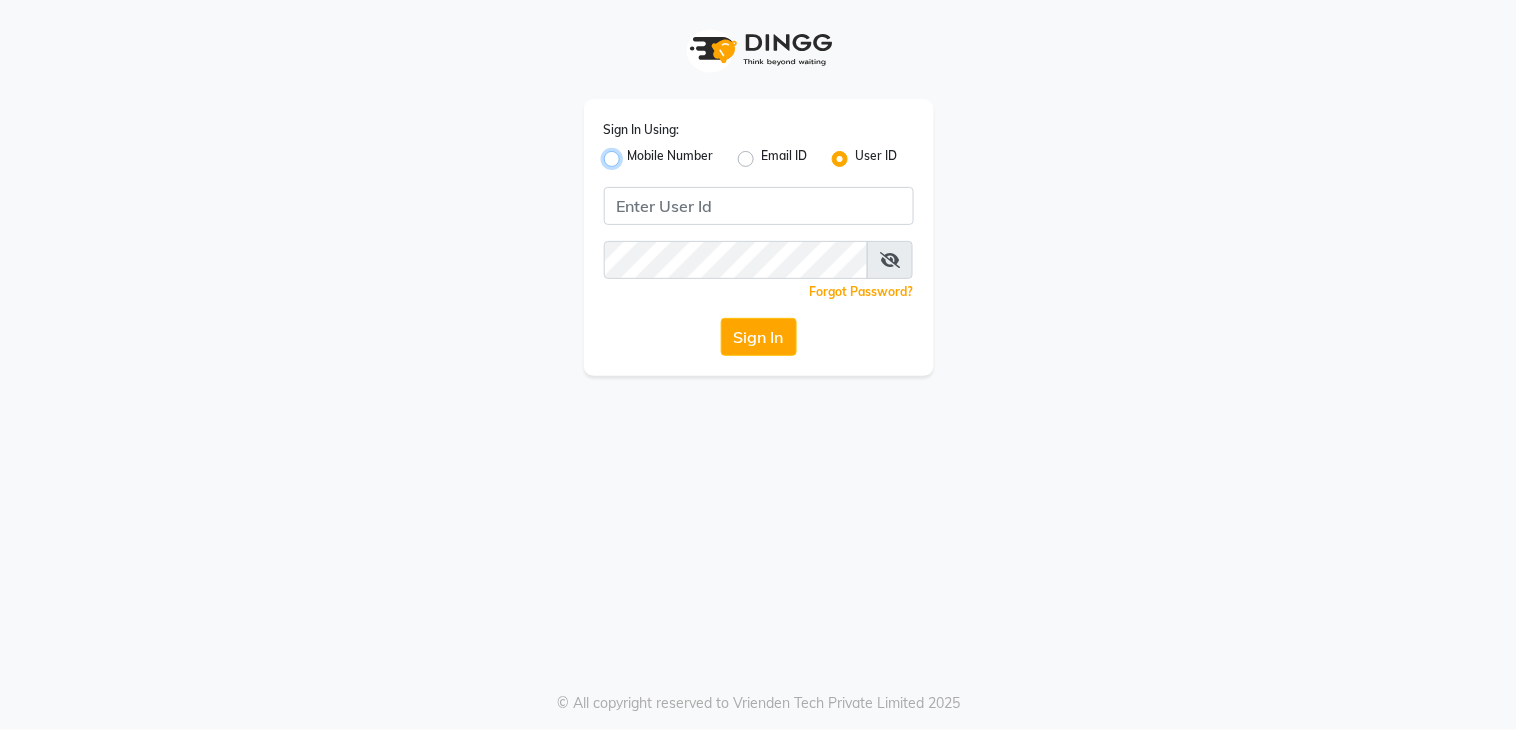 click on "Mobile Number" at bounding box center [634, 153] 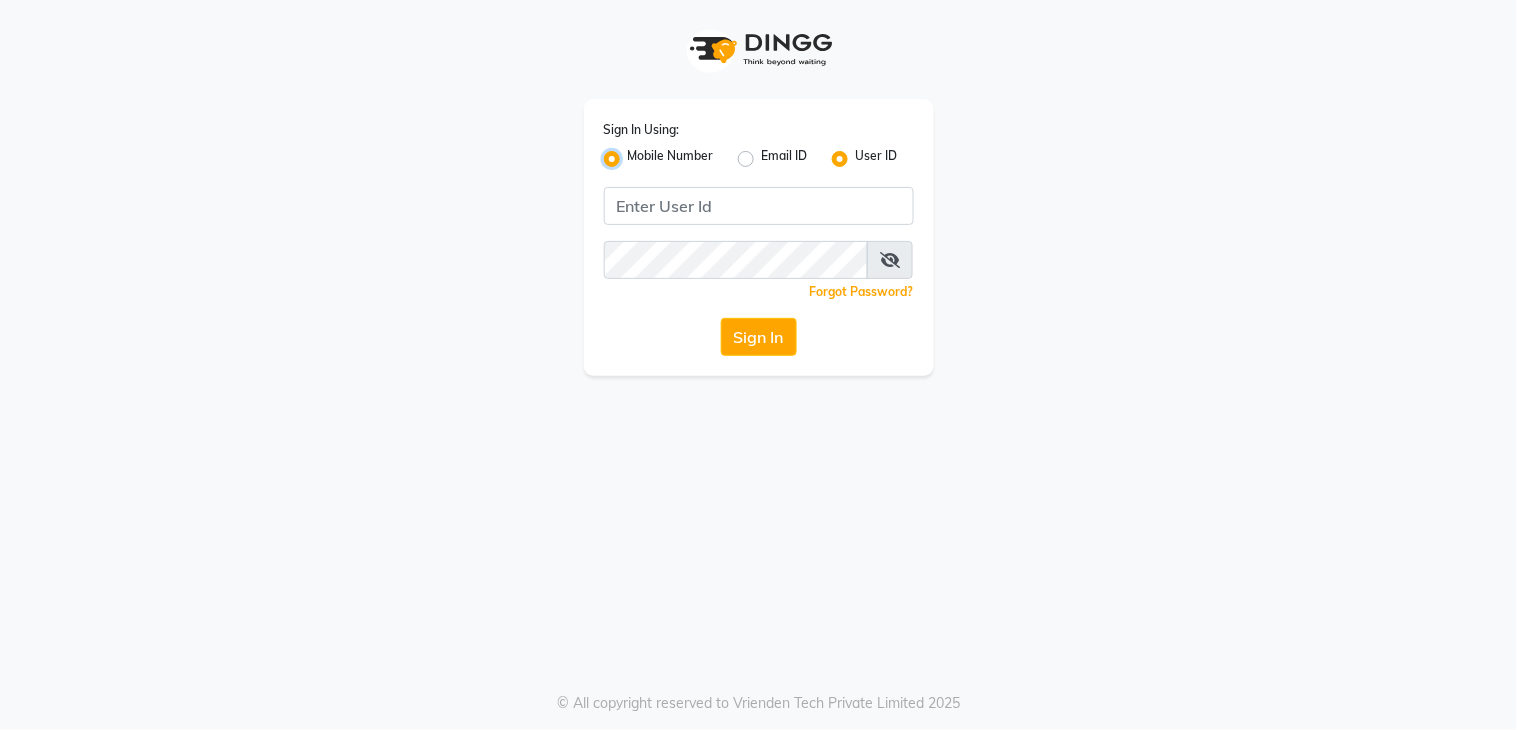radio on "false" 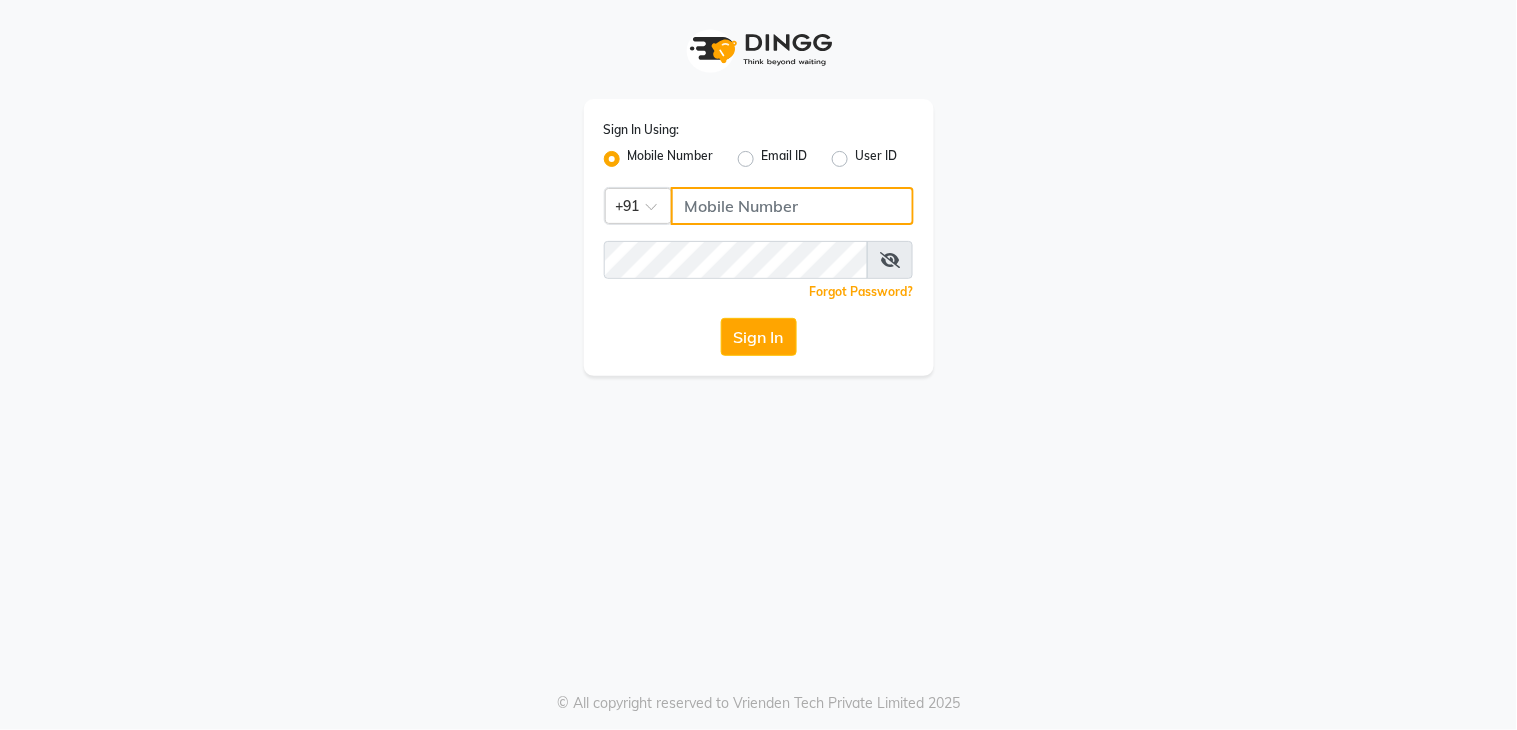 click 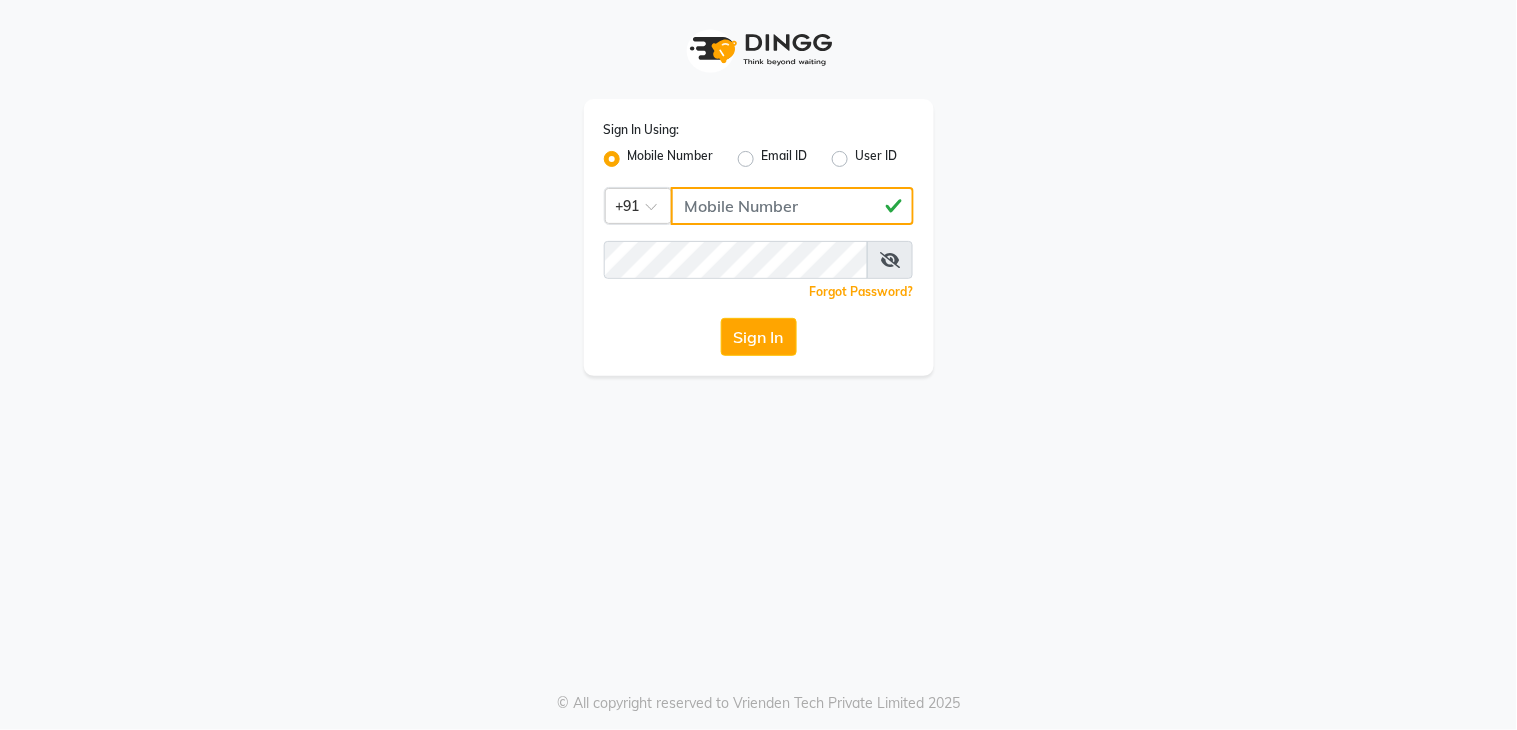 type on "[PHONE]" 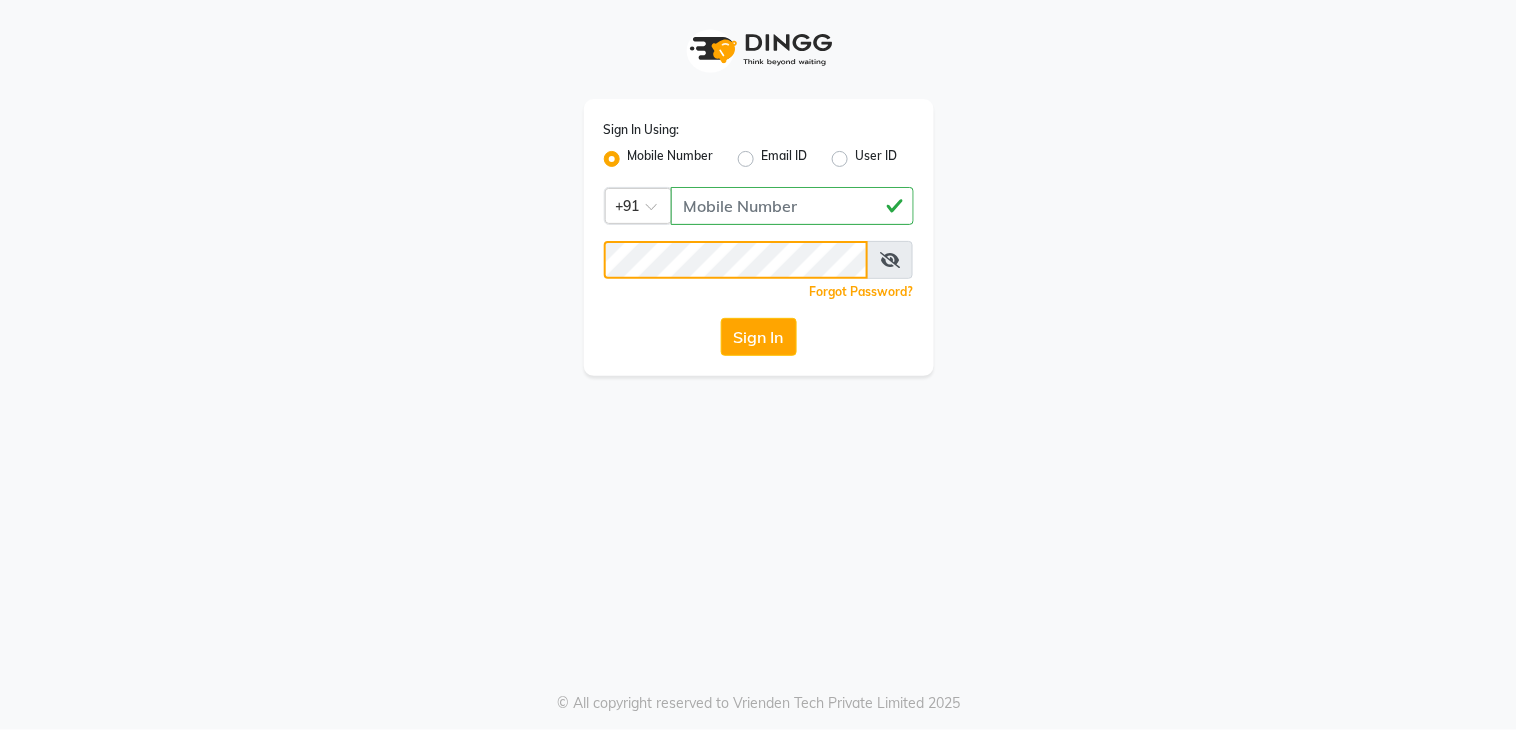 click on "Sign In" 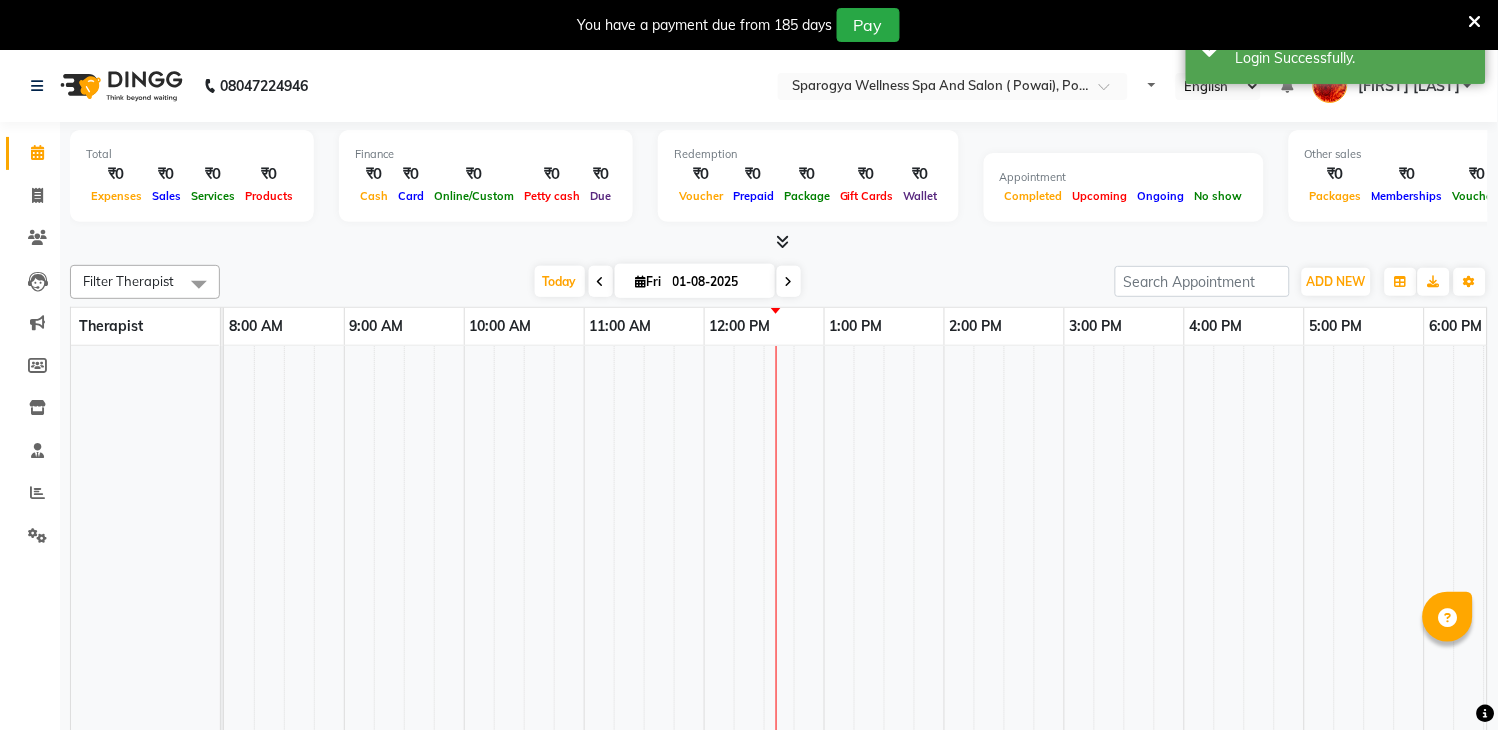 select on "en" 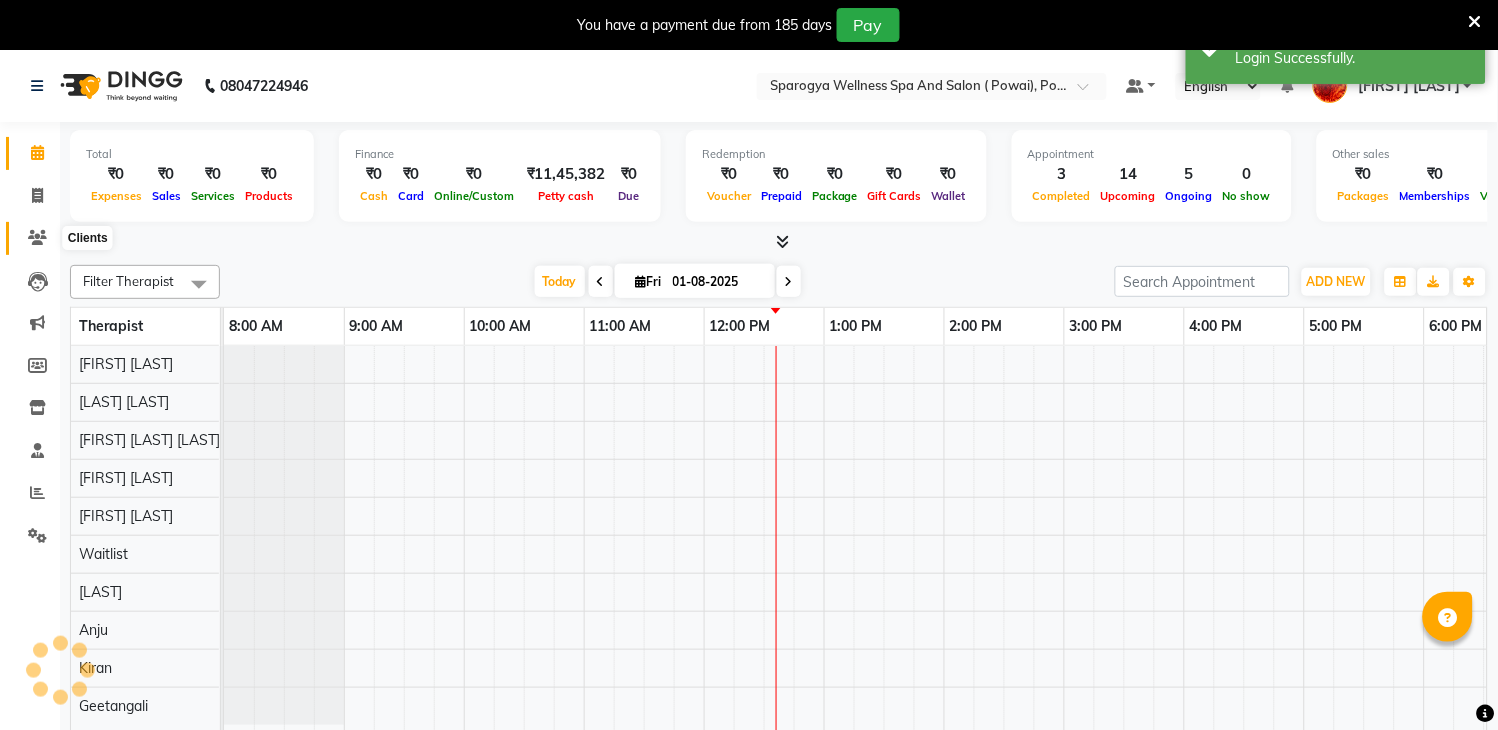 scroll, scrollTop: 0, scrollLeft: 0, axis: both 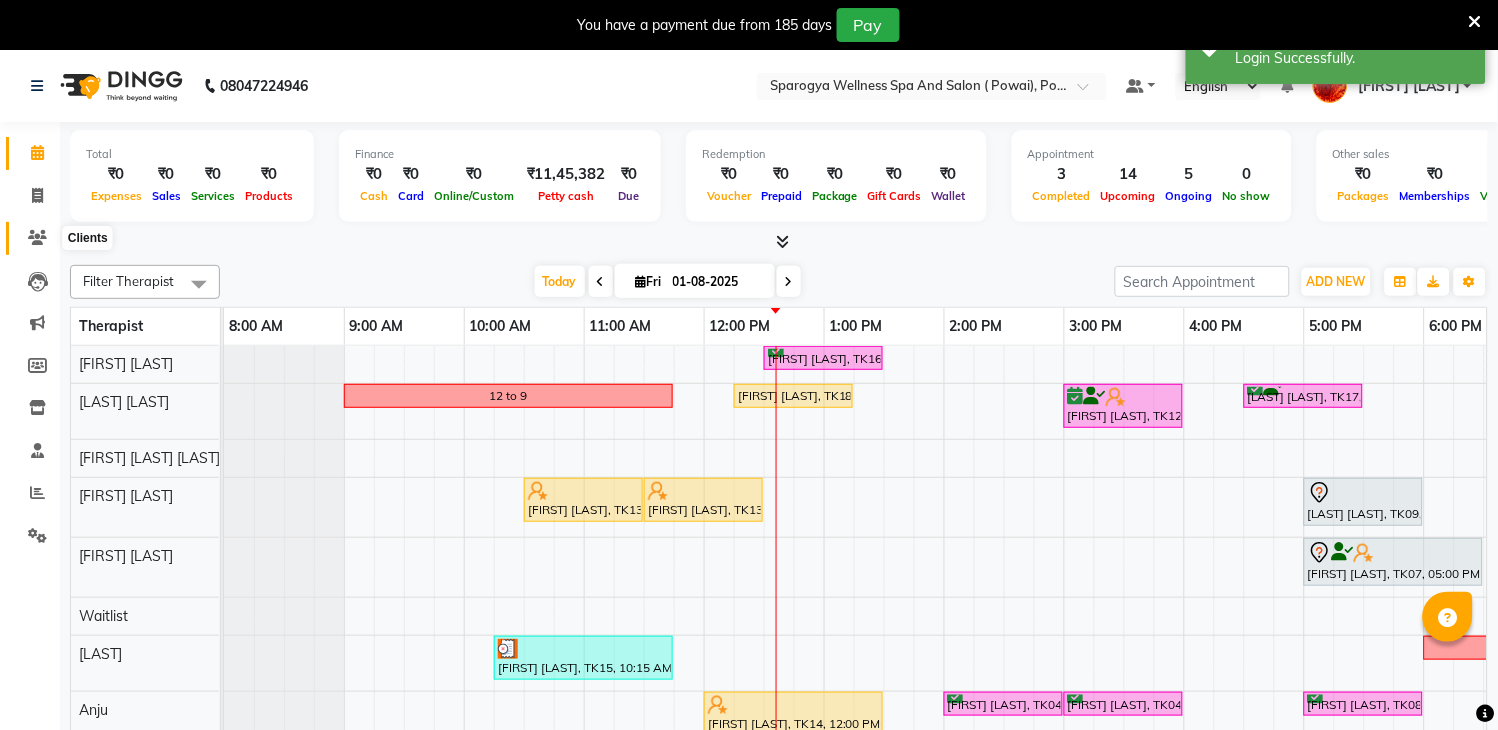 click 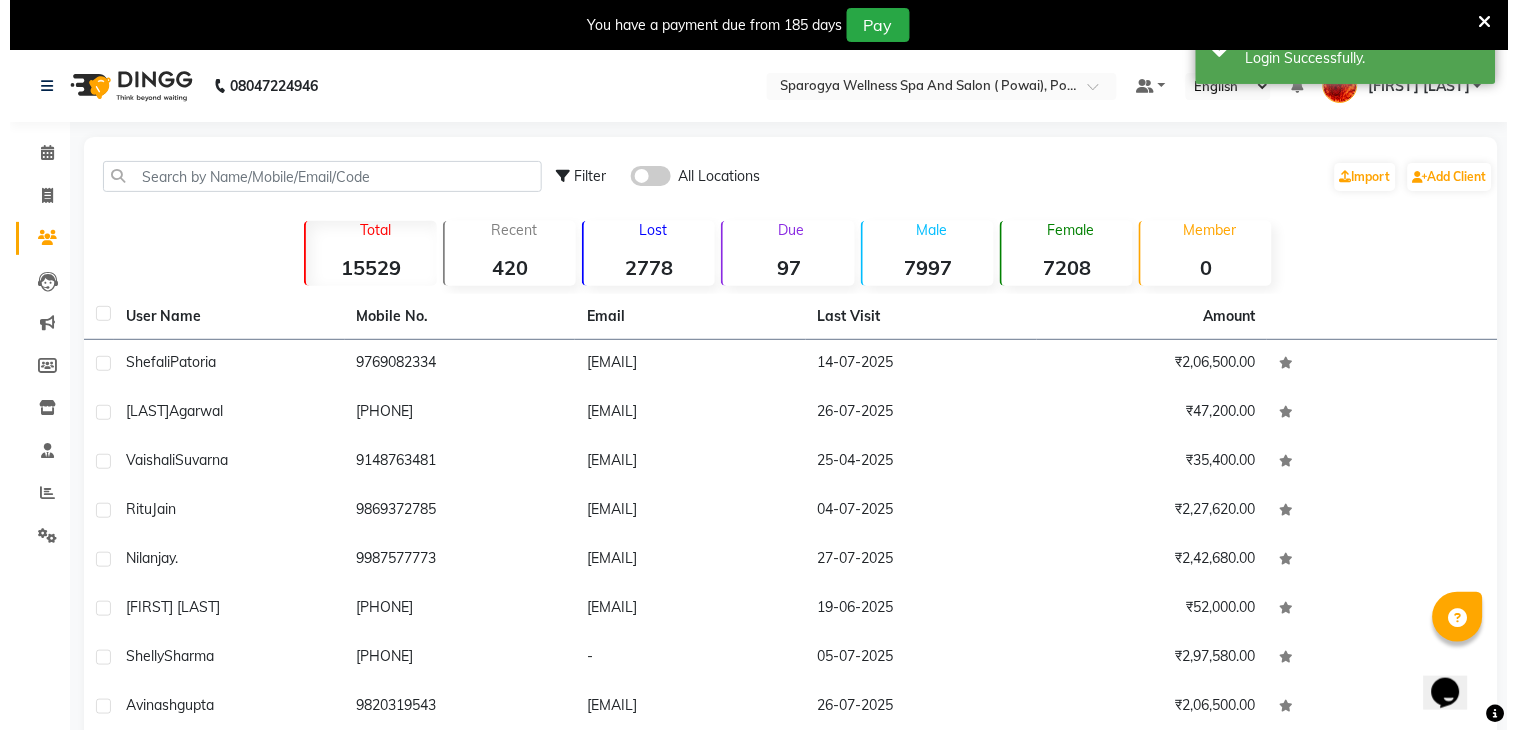 scroll, scrollTop: 0, scrollLeft: 0, axis: both 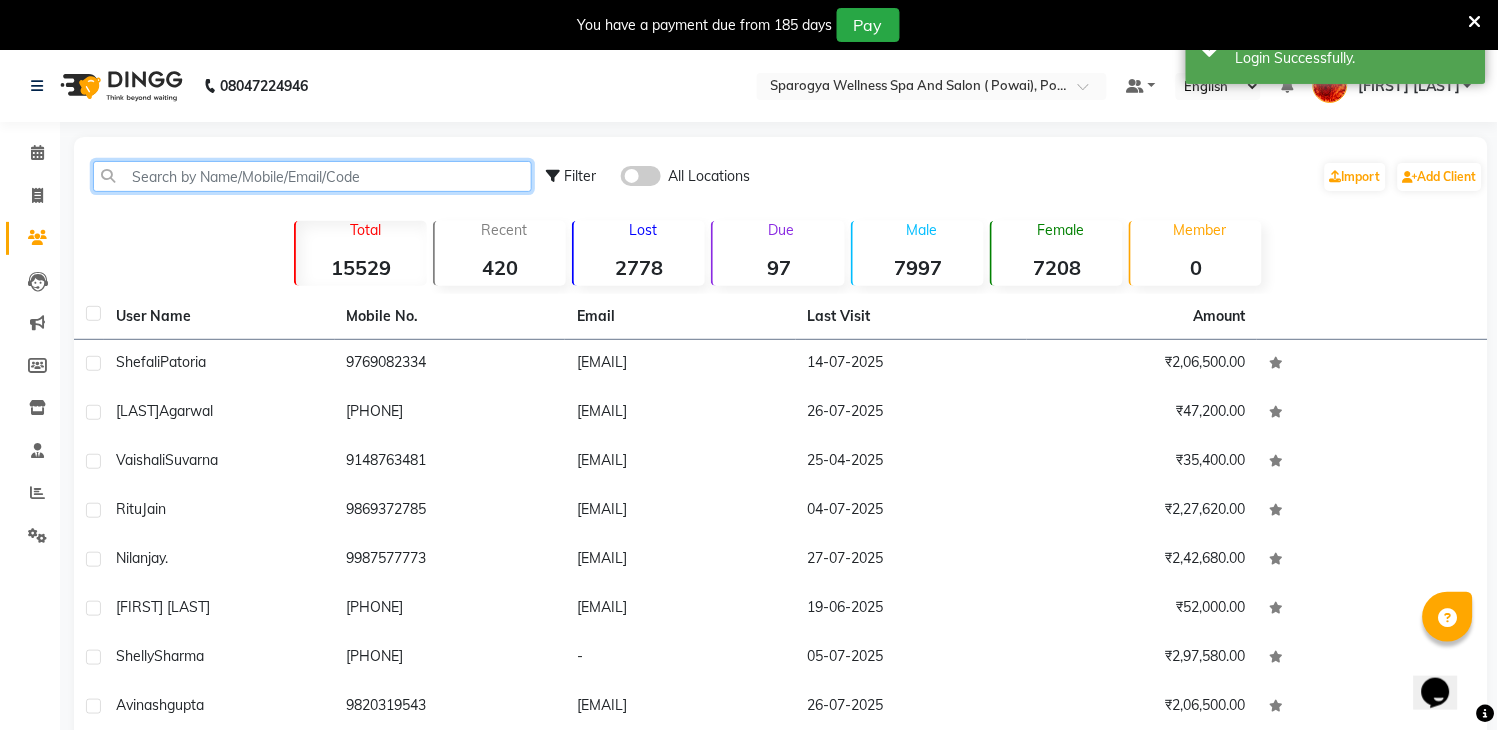 click 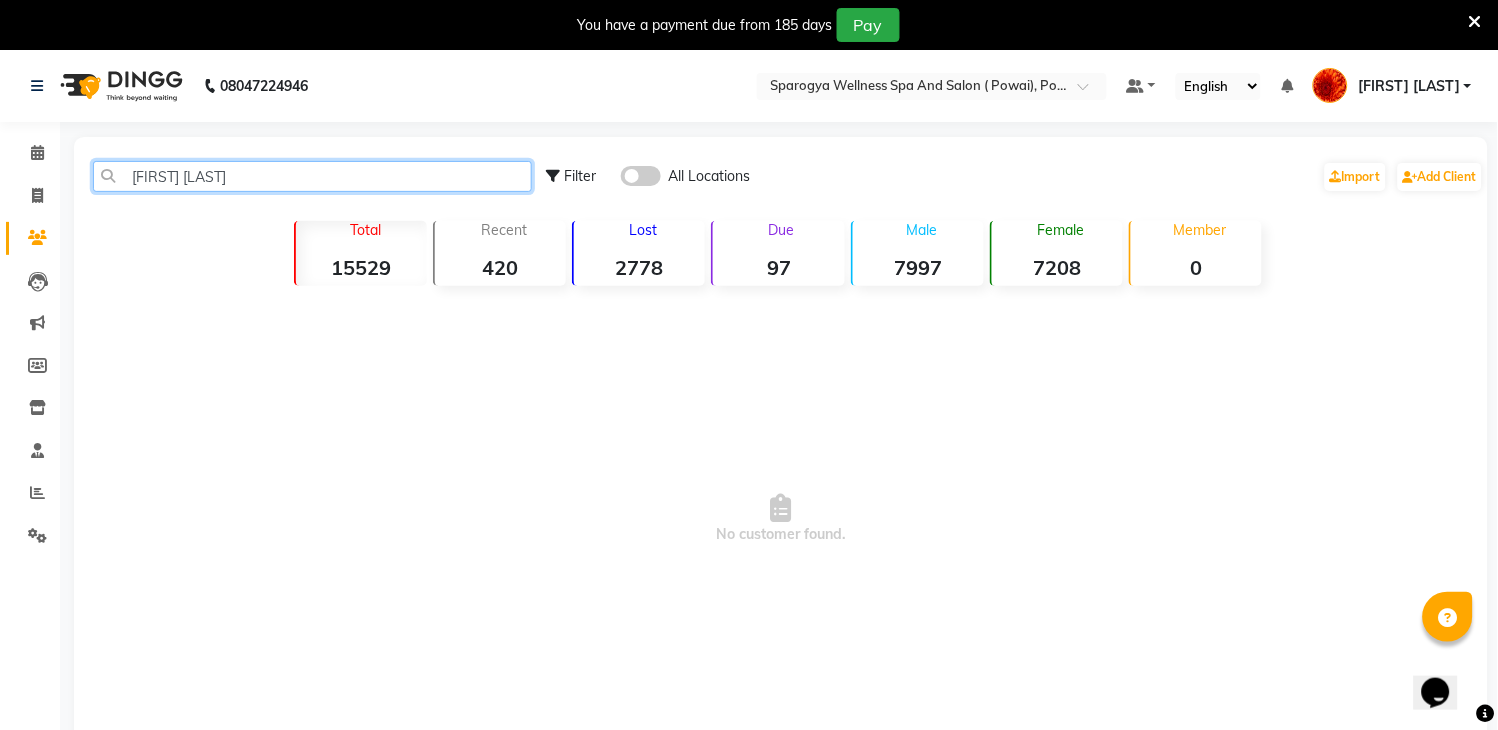 click on "[FIRST] [LAST]" 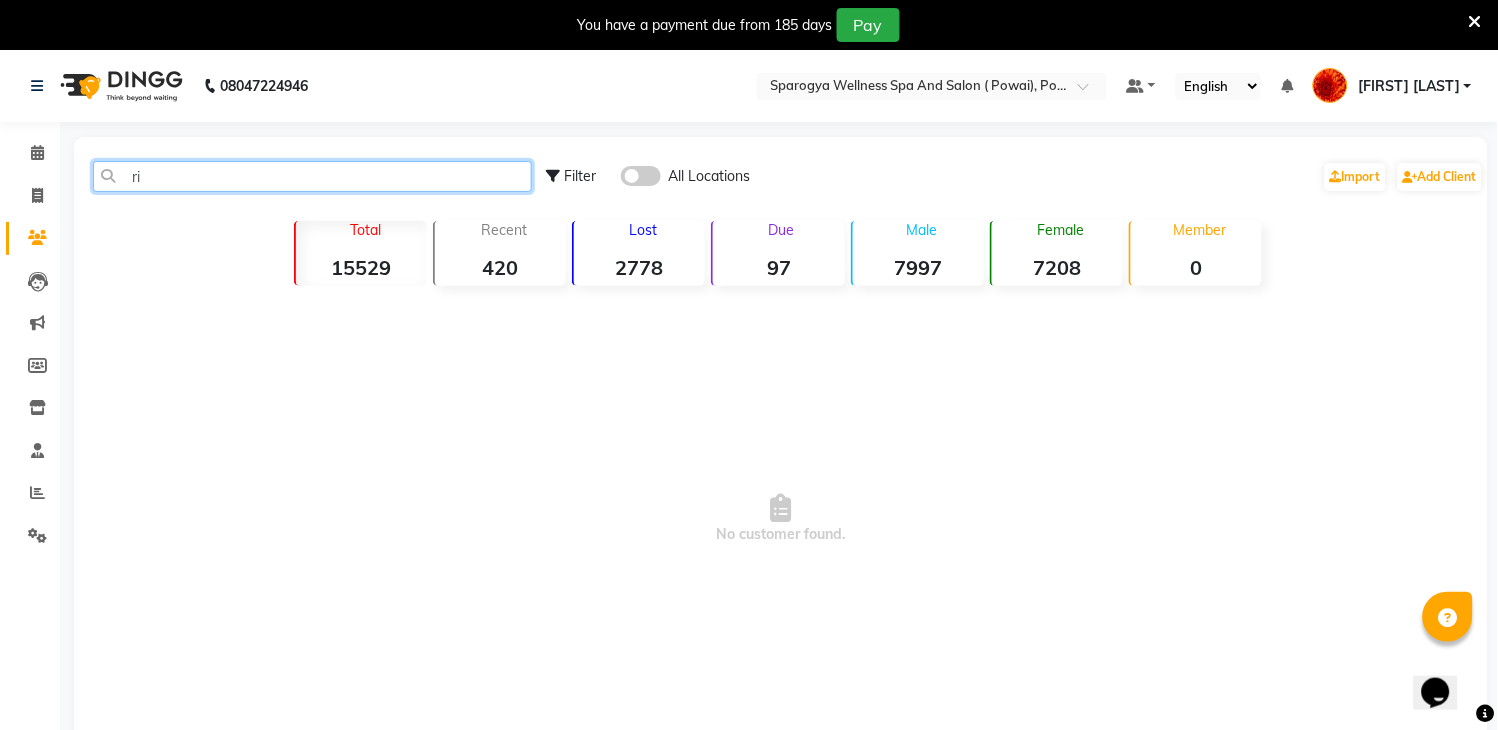 type on "r" 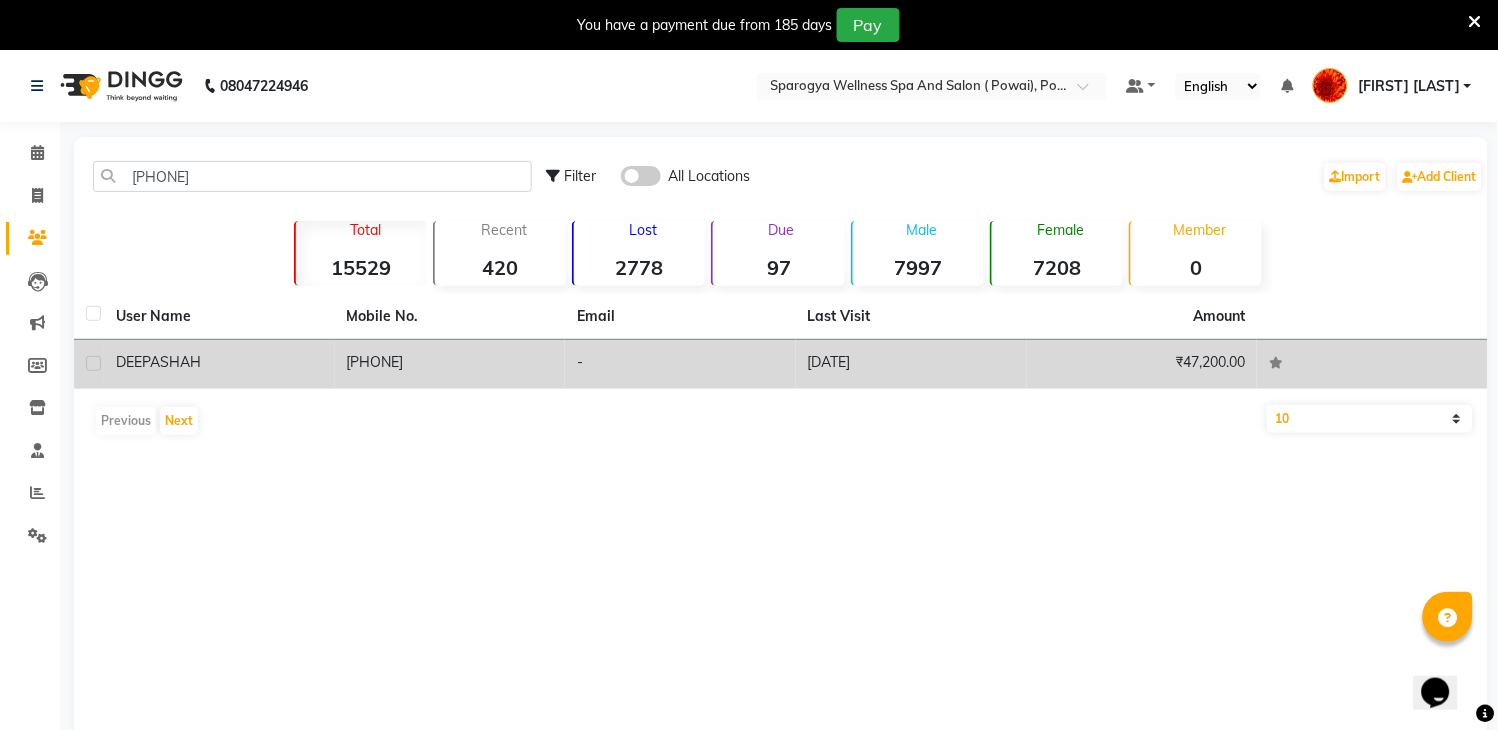 click on "[PHONE]" 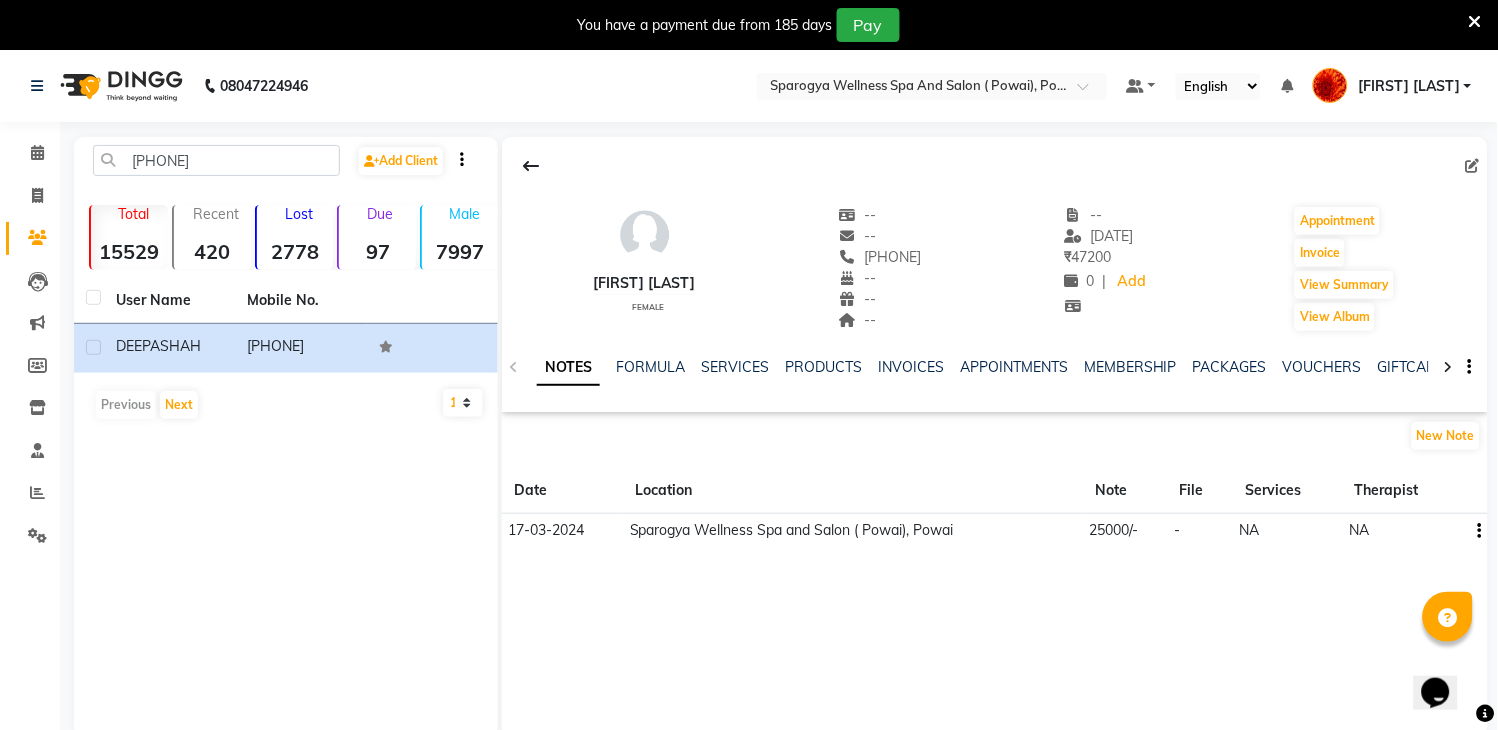 click on "Sparogya Wellness Spa and Salon ( Powai), Powai" 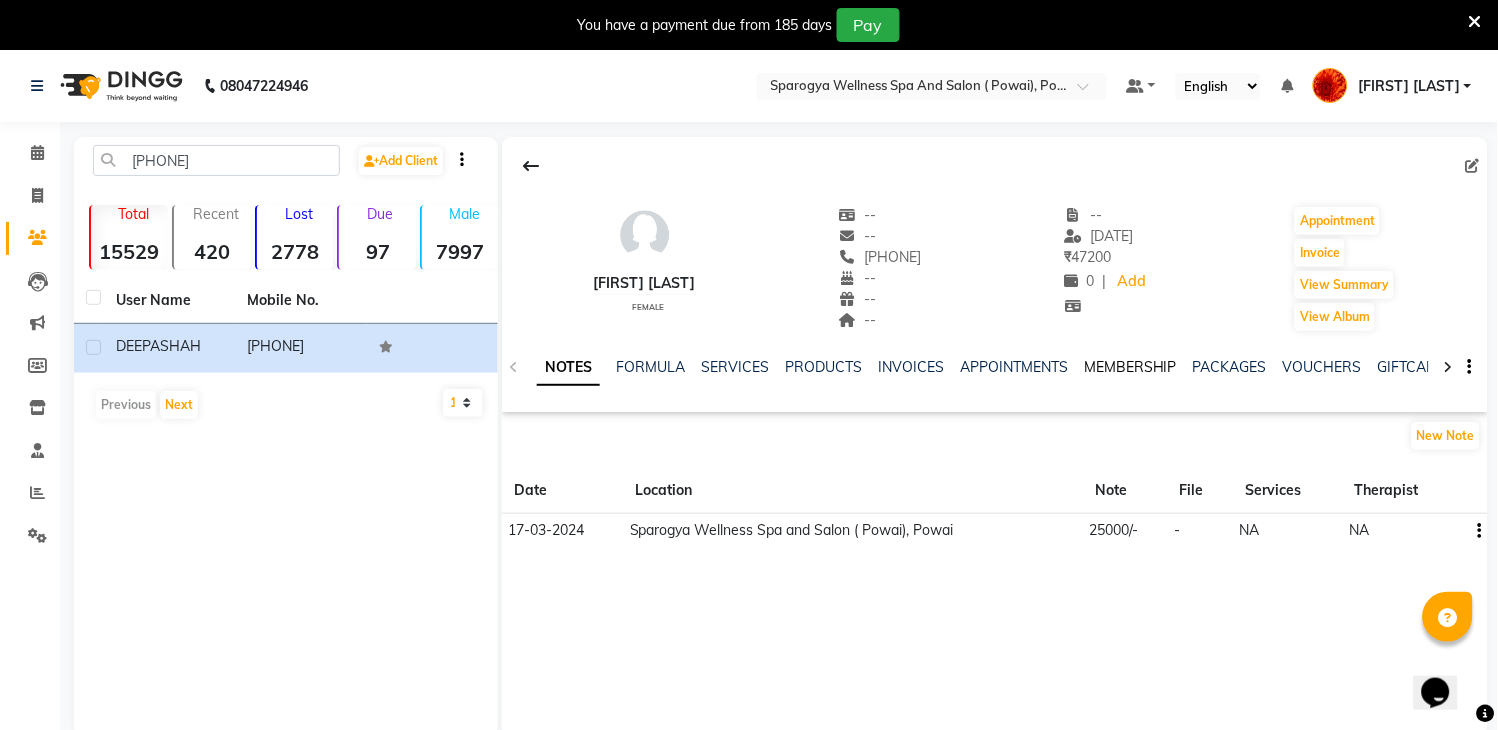 click on "MEMBERSHIP" 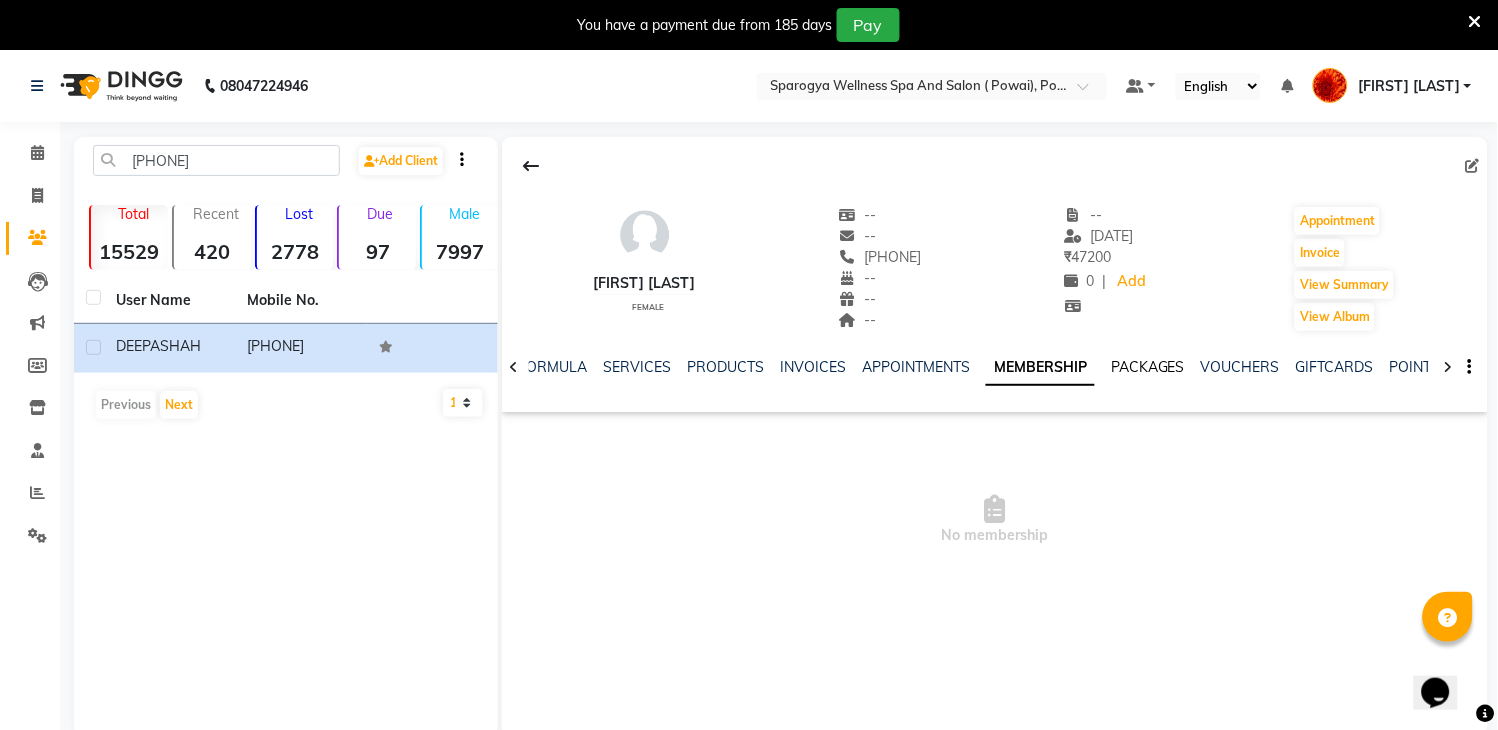 click on "PACKAGES" 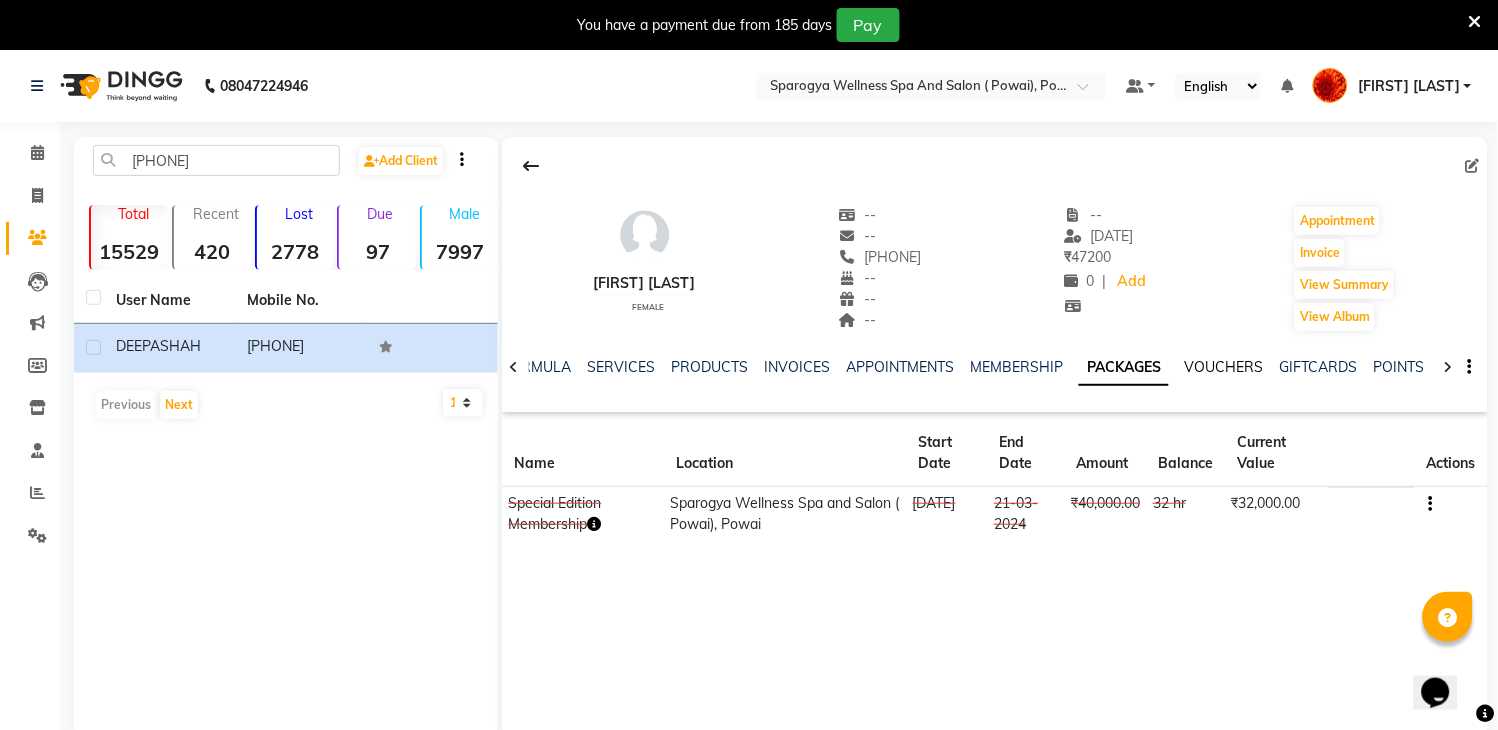 click on "VOUCHERS" 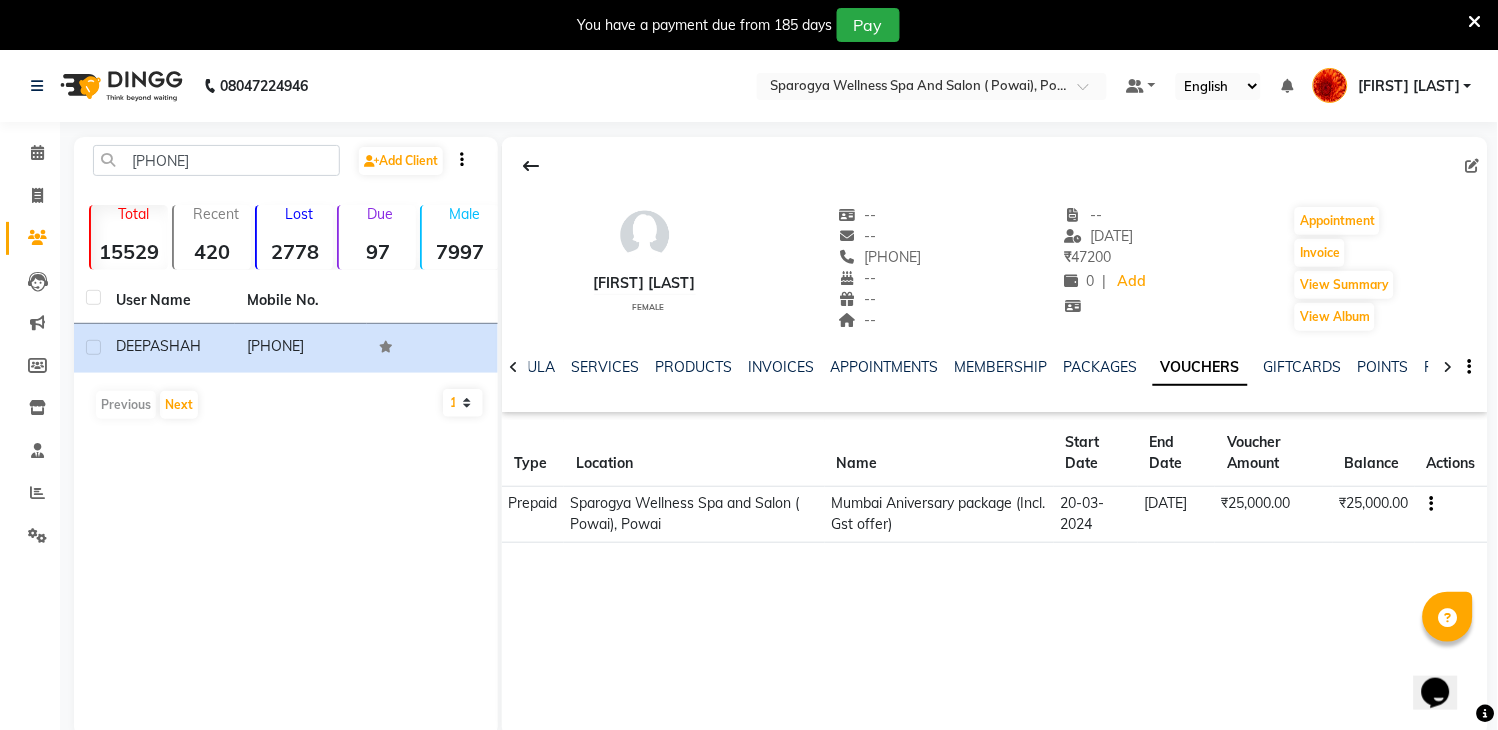 click on "[FIRST] [LAST]   female  --   --   [PHONE]  --  --  --  -- [DATE] ₹    47200 0 |  Add   Appointment   Invoice  View Summary  View Album  NOTES FORMULA SERVICES PRODUCTS INVOICES APPOINTMENTS MEMBERSHIP PACKAGES VOUCHERS GIFTCARDS POINTS FORMS FAMILY CARDS WALLET Type Location Name Start Date End Date Voucher Amount Balance Actions Prepaid Sparogya Wellness Spa and Salon ( Powai), Powai Mumbai Aniversary package (Incl. Gst offer) [DATE] [DATE] ₹25,000.00 ₹25,000.00" 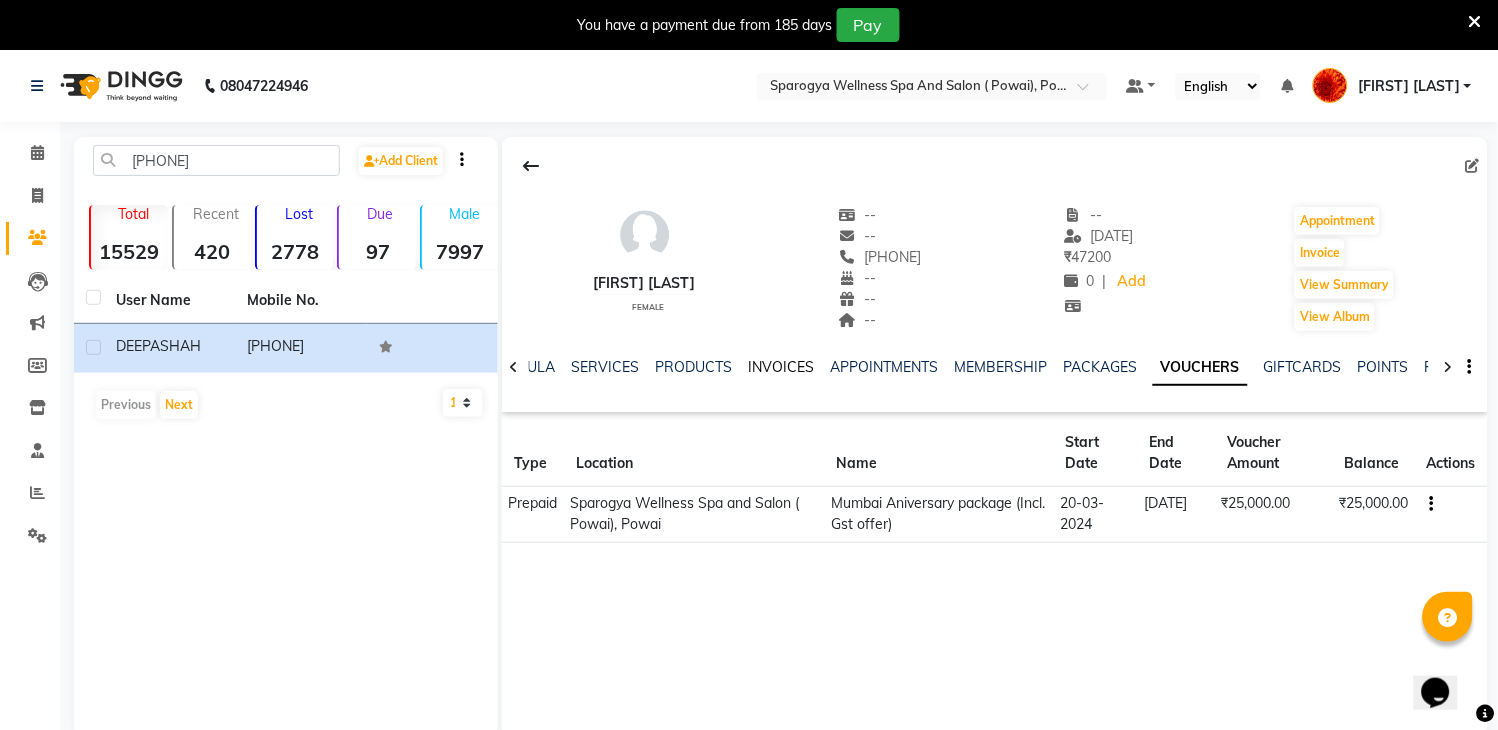 click on "INVOICES" 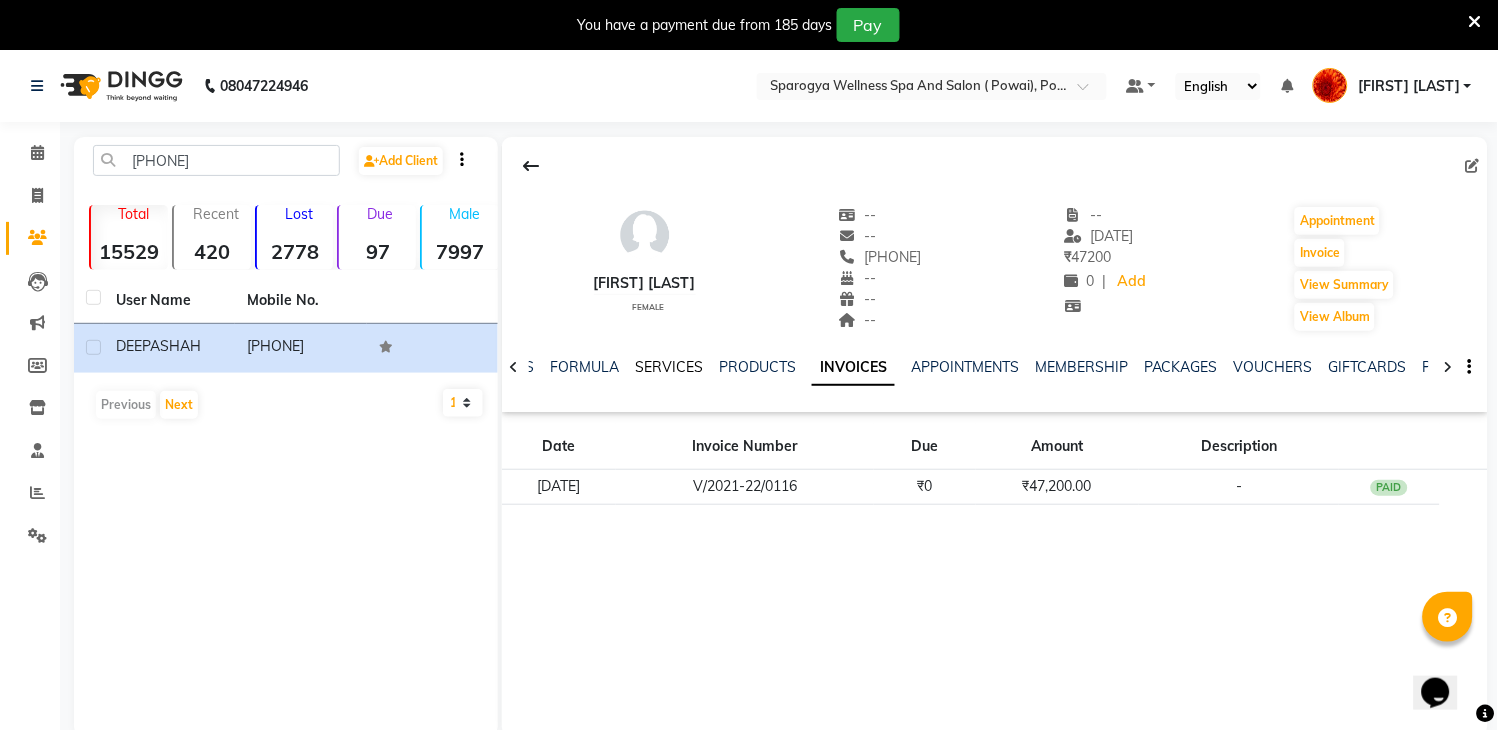 click on "SERVICES" 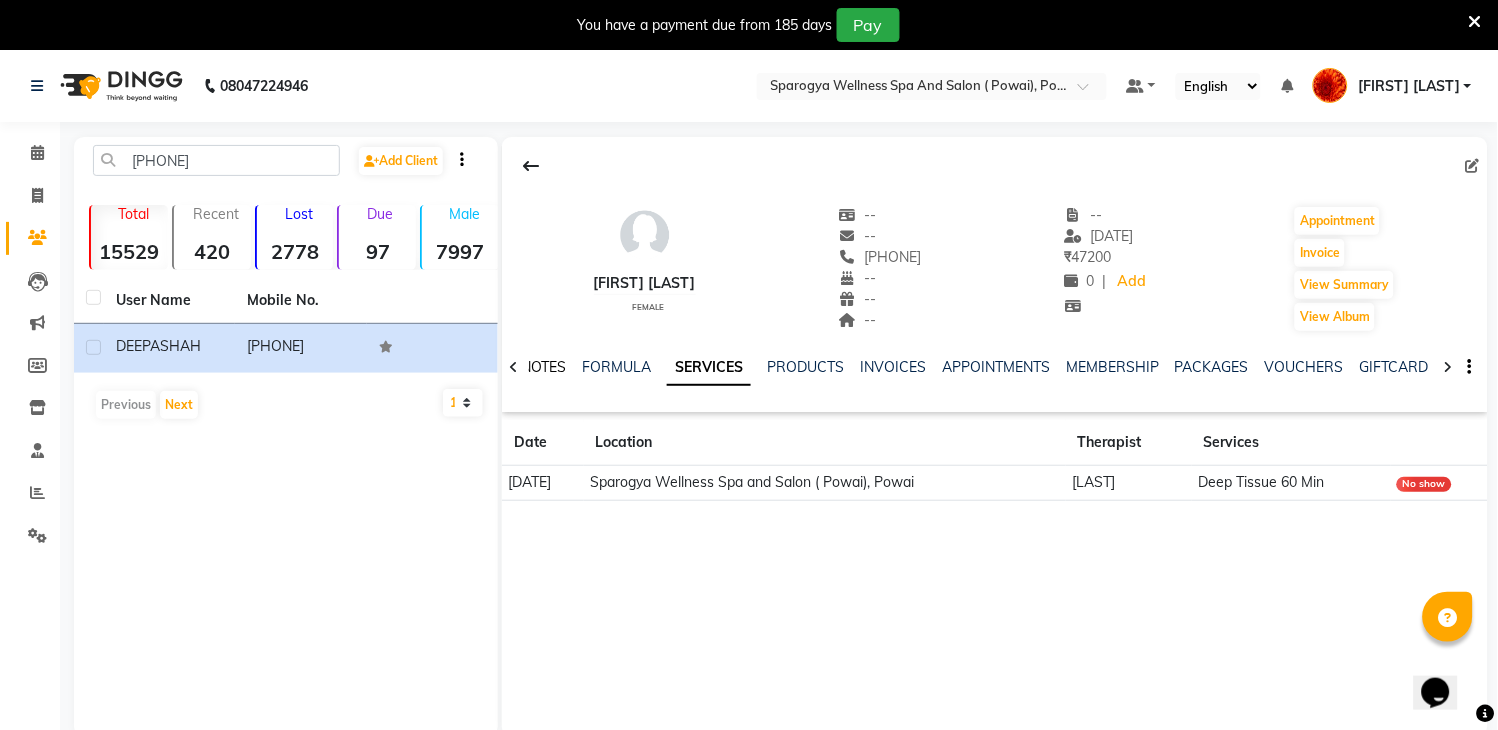 click on "NOTES" 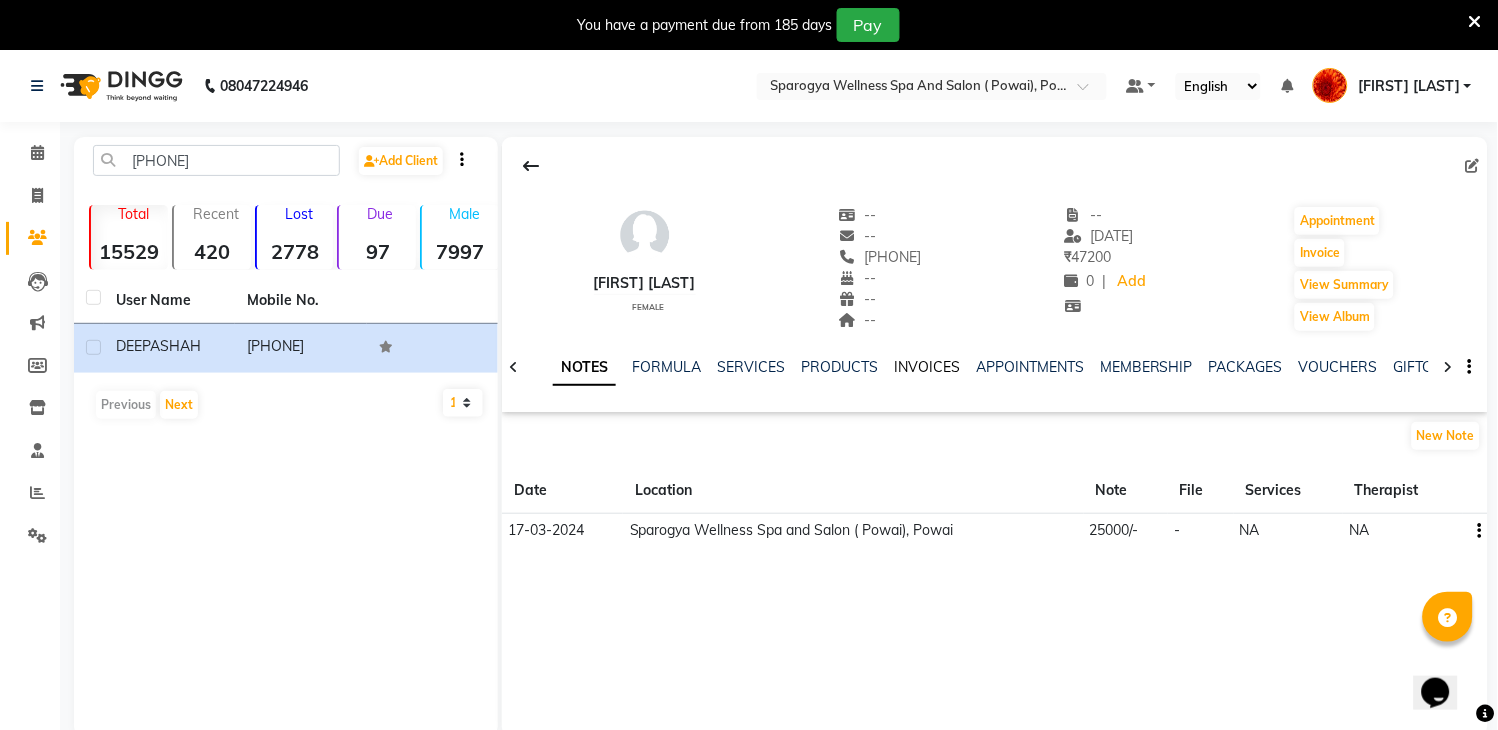 click on "INVOICES" 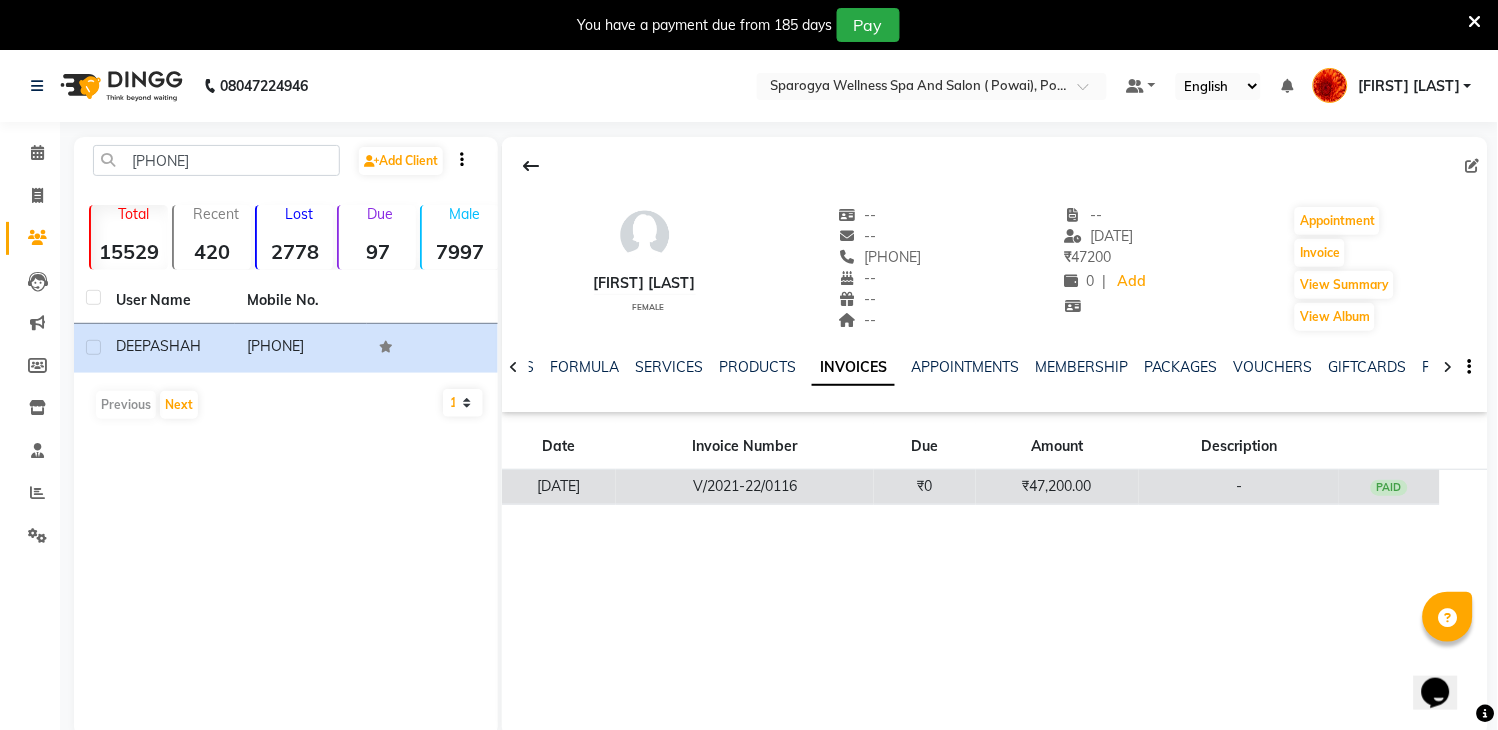 click on "₹47,200.00" 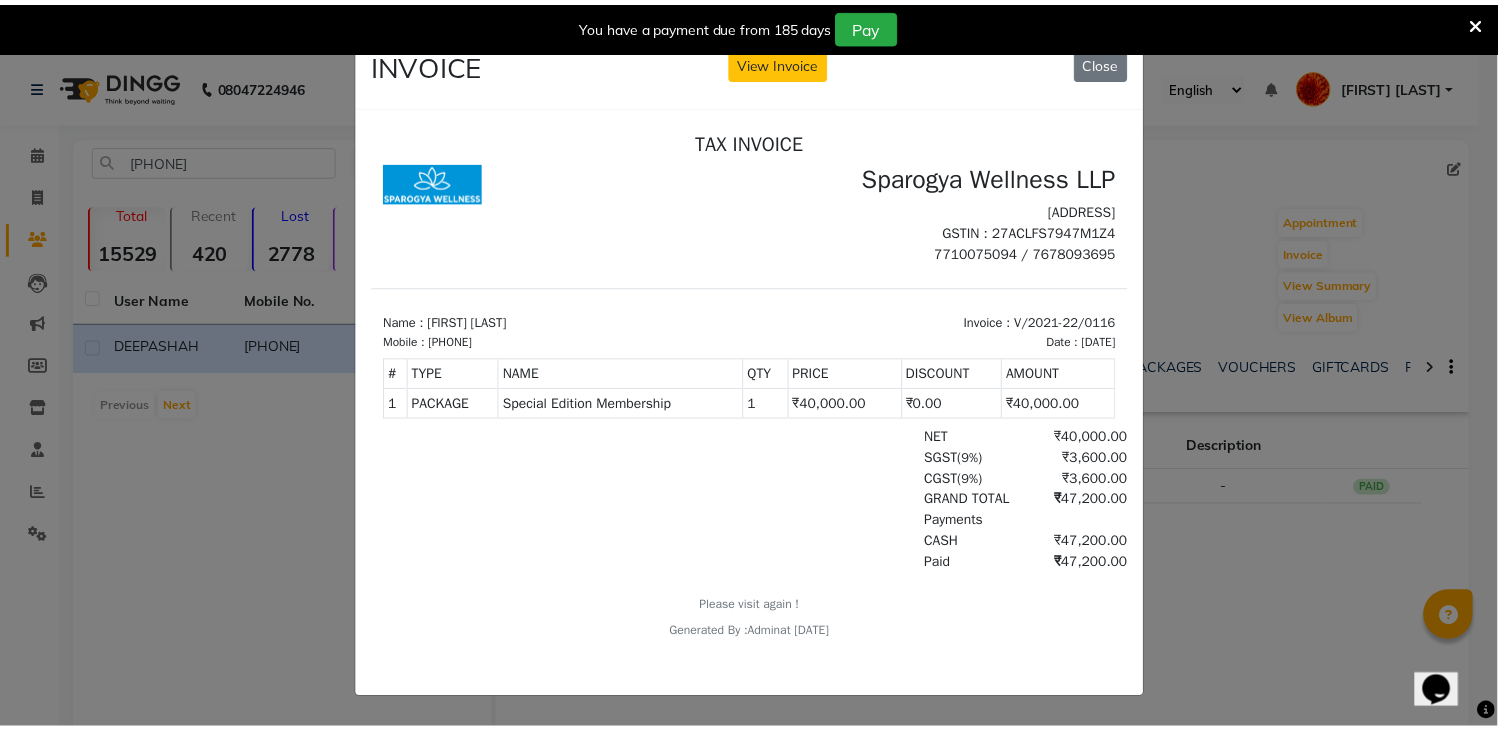 scroll, scrollTop: 15, scrollLeft: 0, axis: vertical 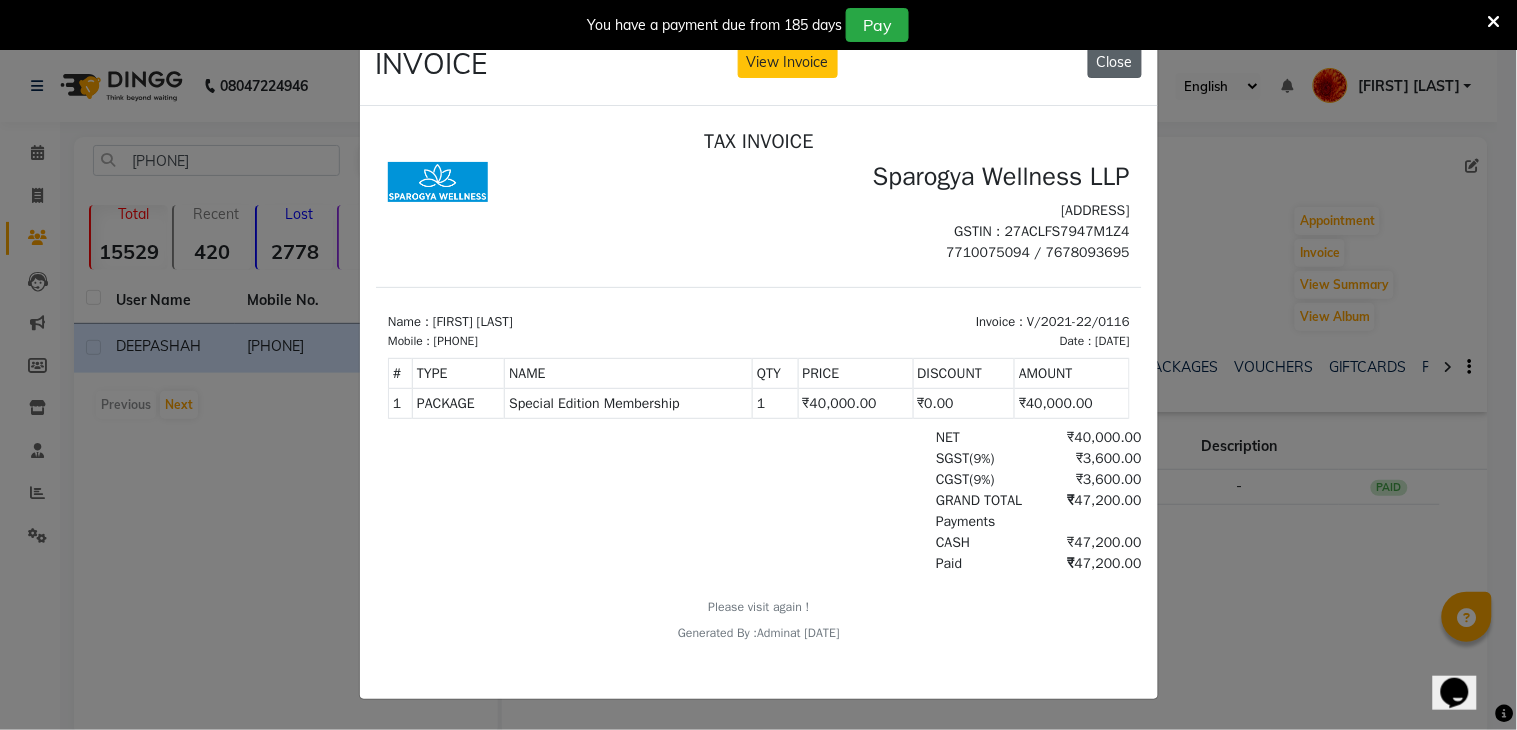 click on "Close" 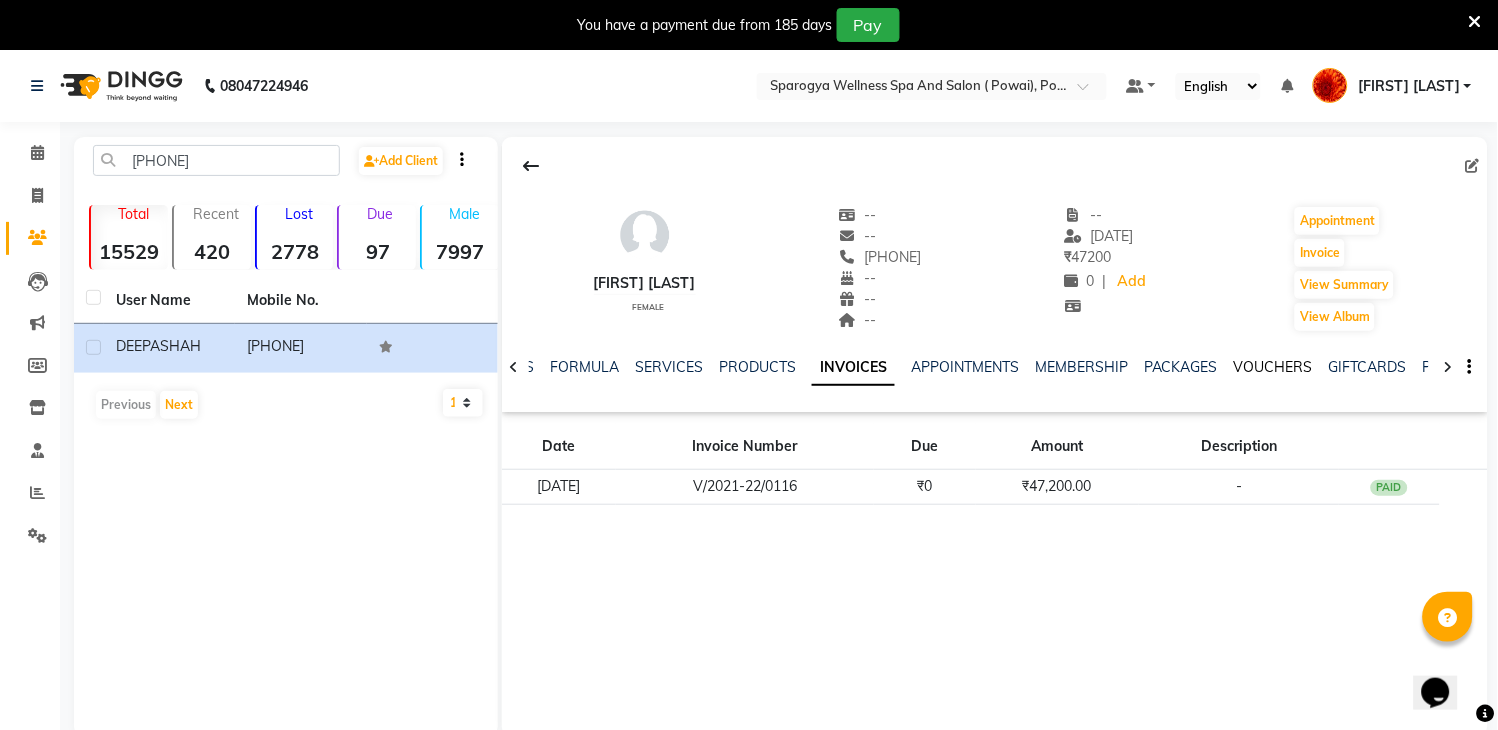 click on "VOUCHERS" 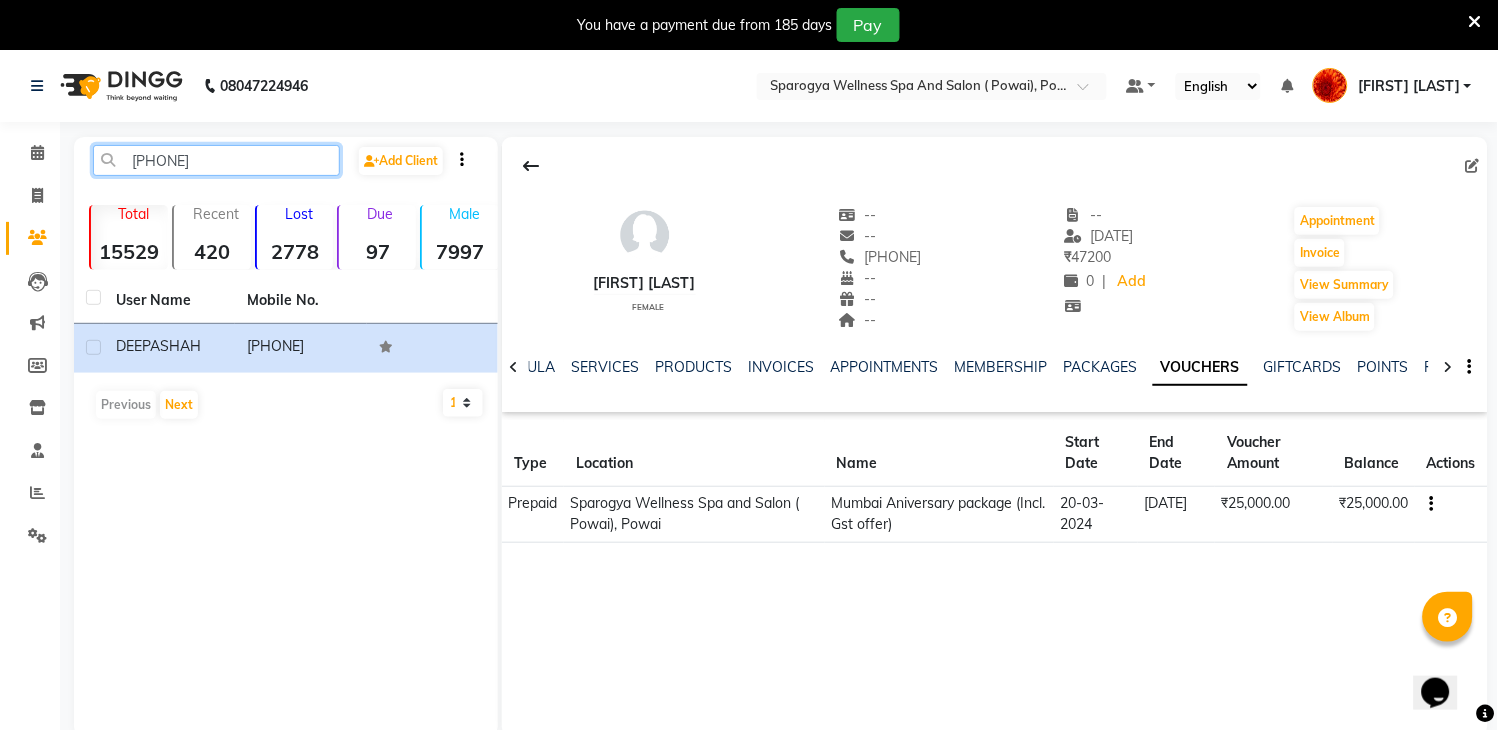click on "[PHONE]" 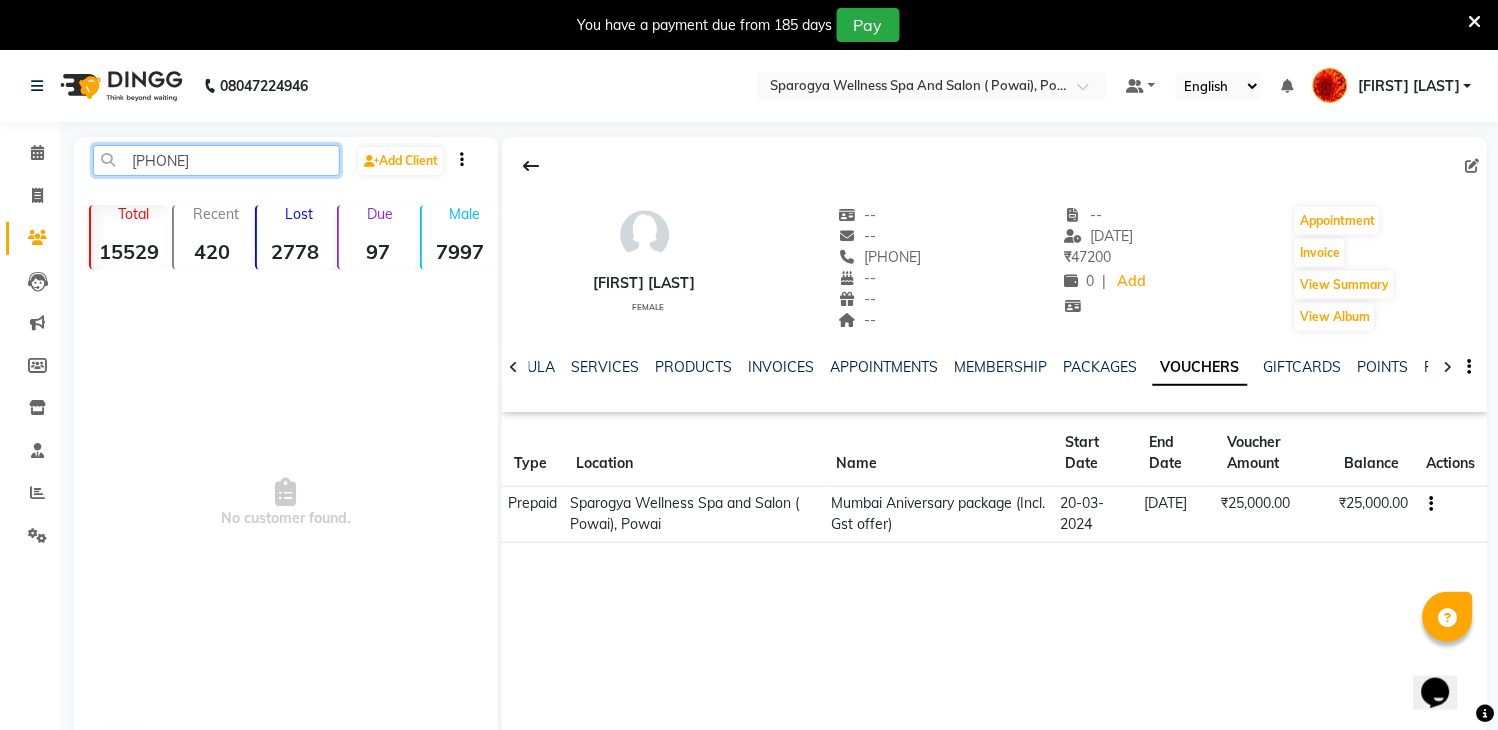 type on "[PHONE]" 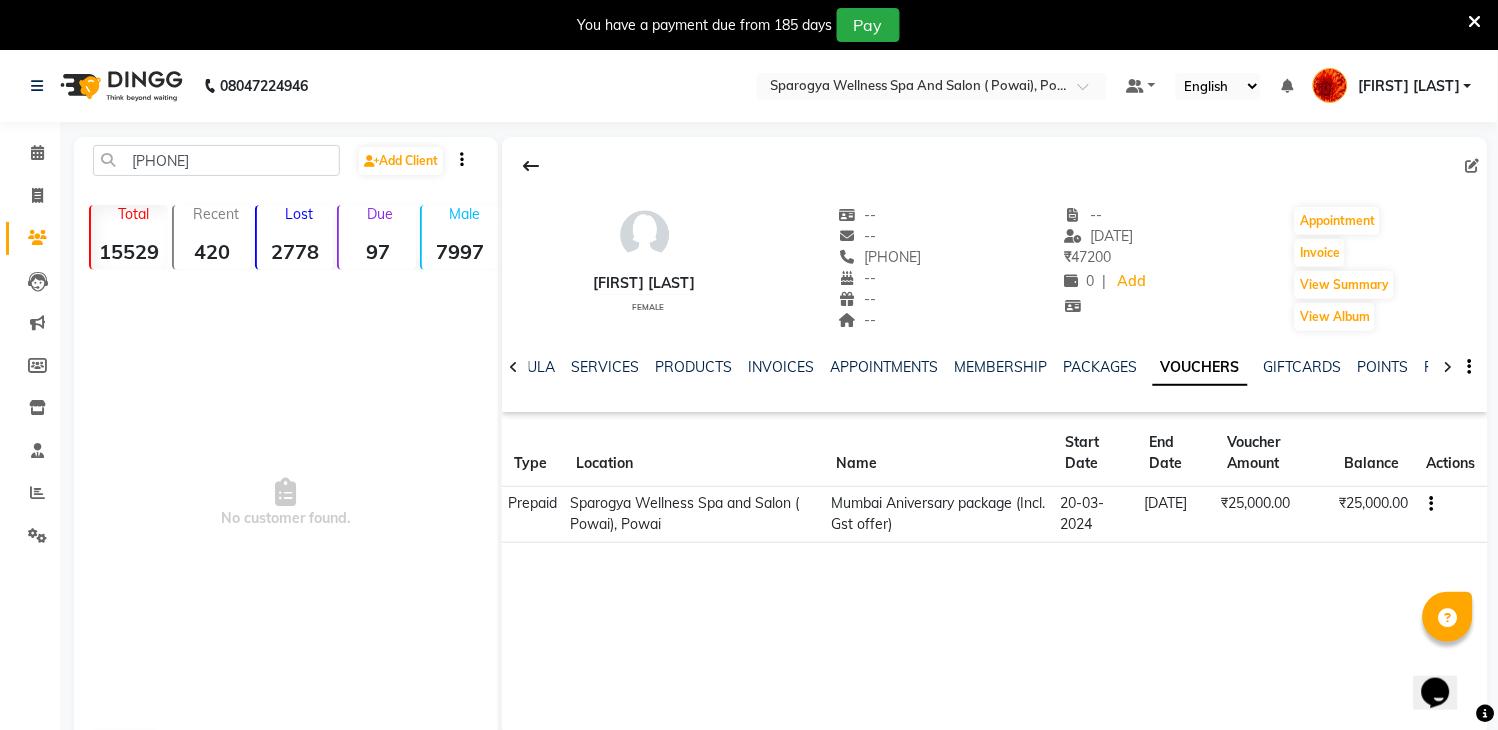 click 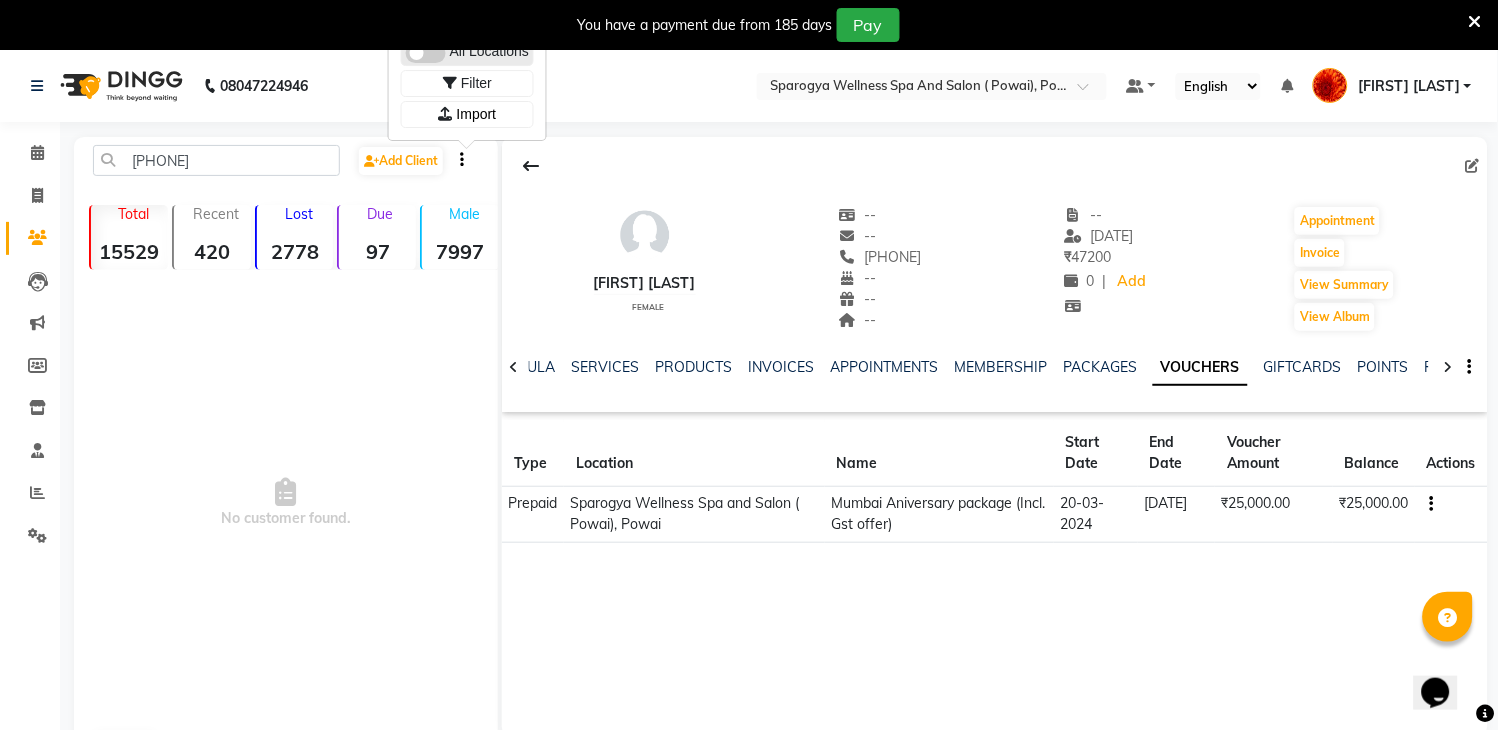 click on "All Locations" at bounding box center [489, 51] 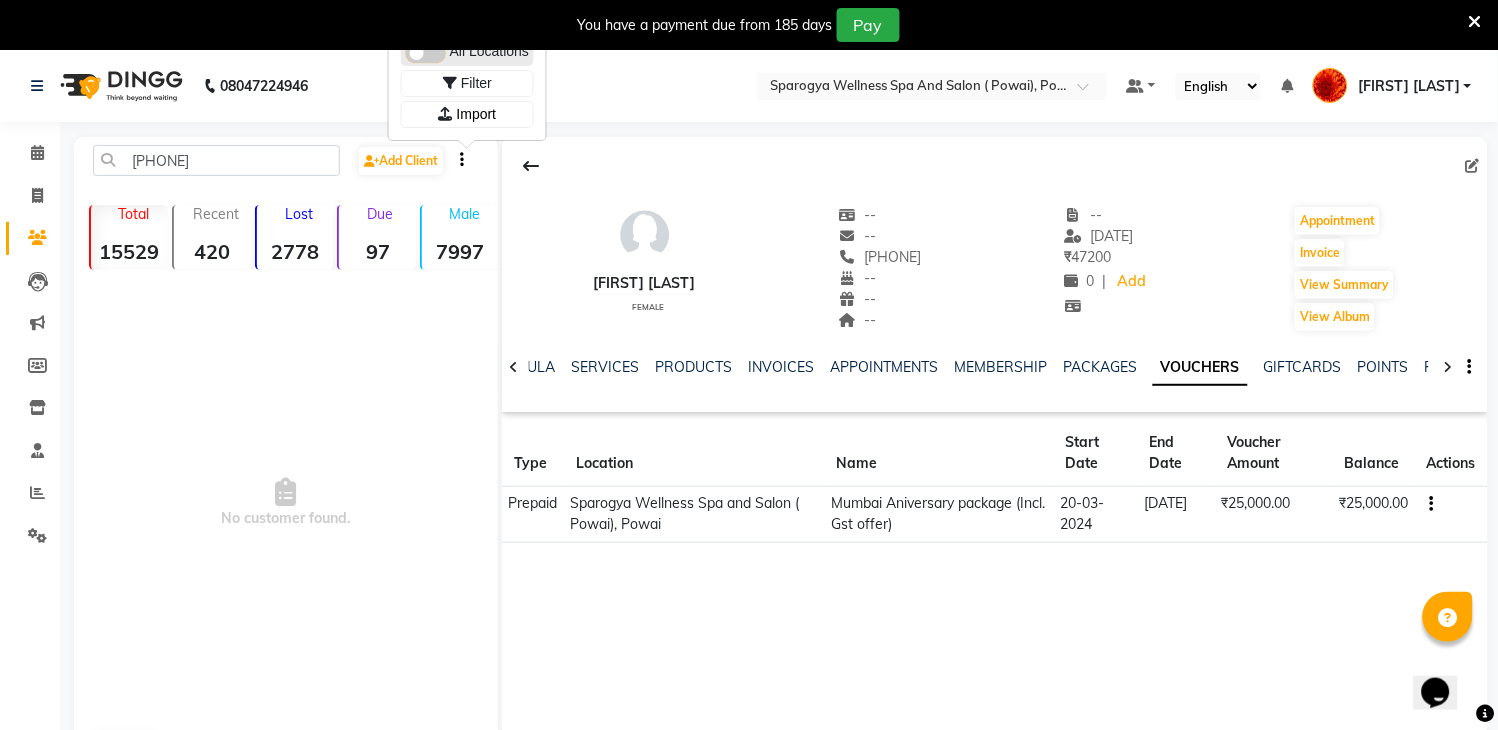 click at bounding box center (426, 56) 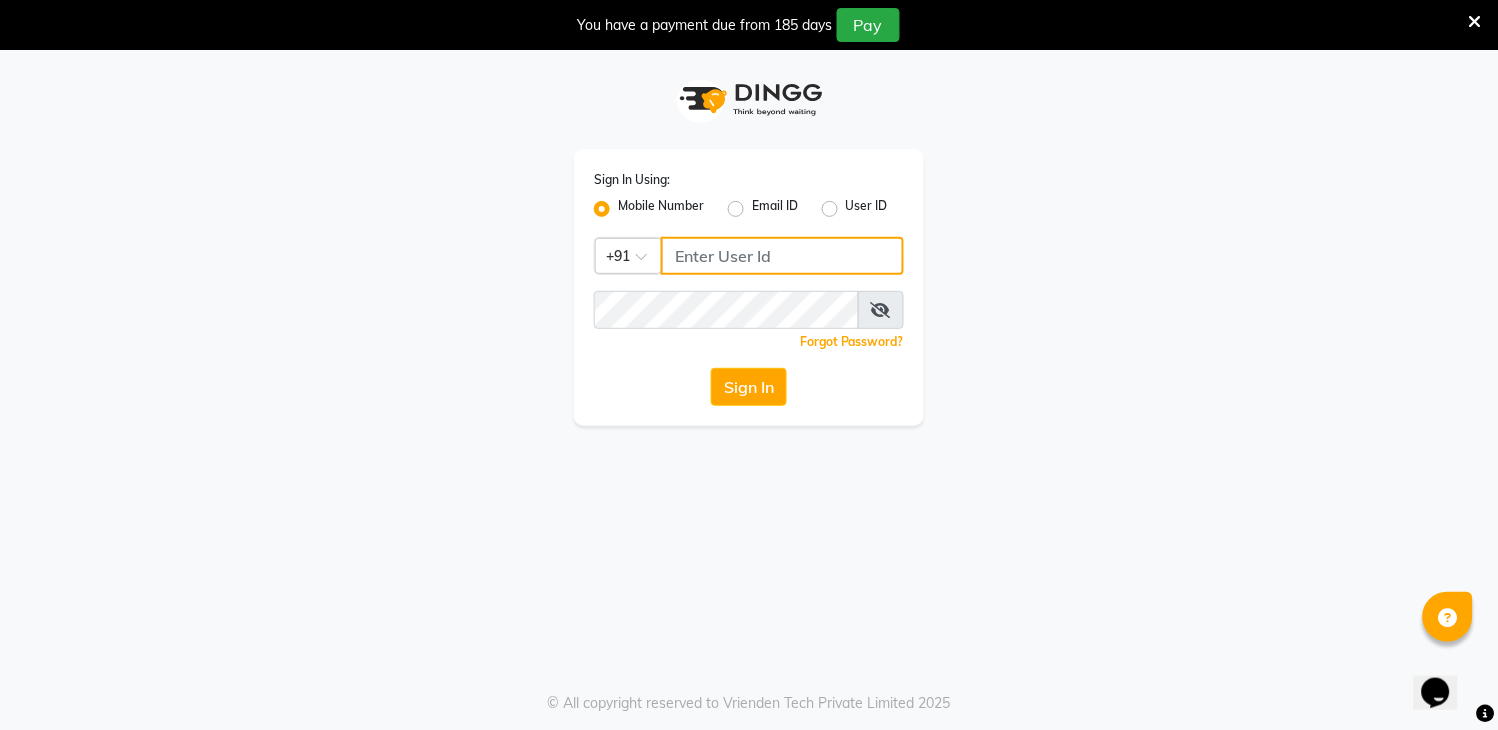 click 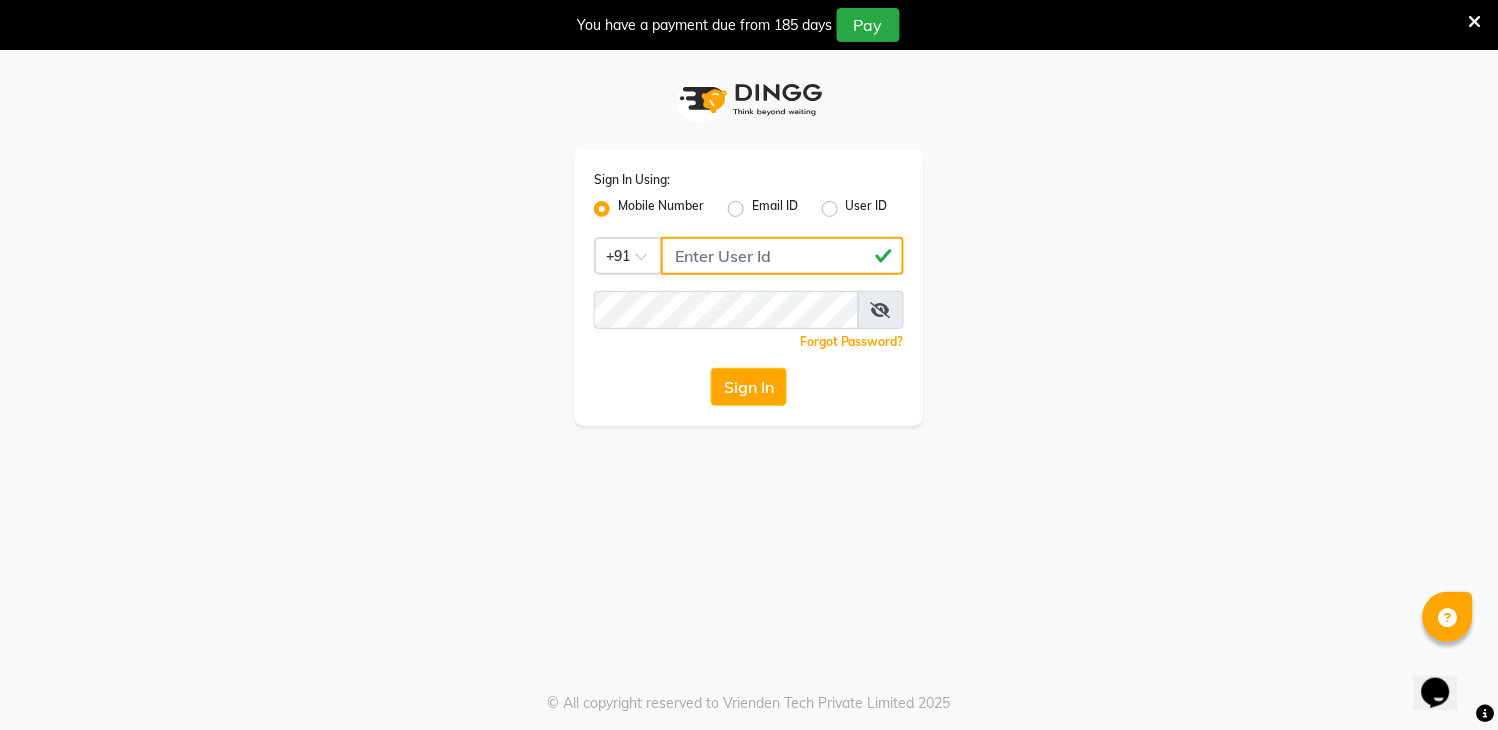 type on "[PHONE]" 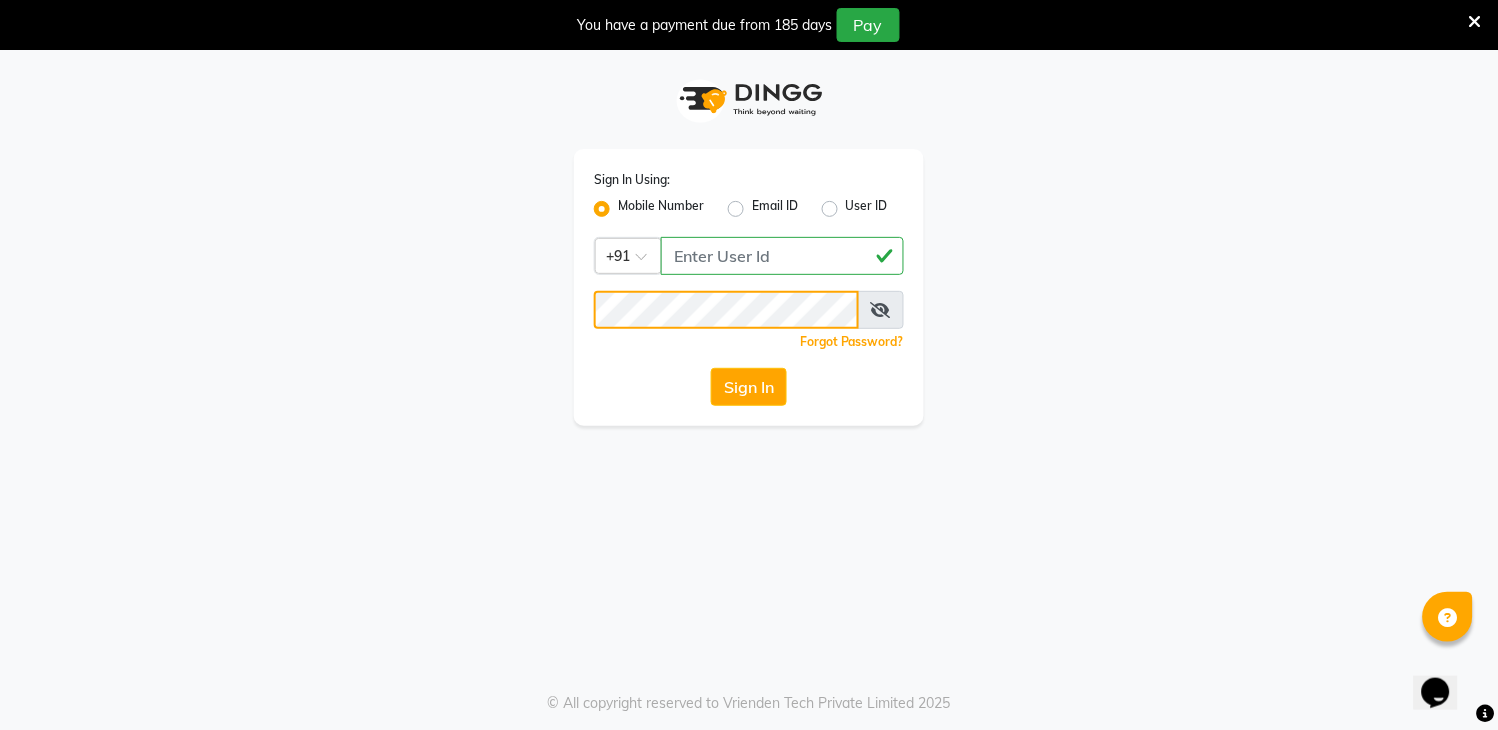 click on "Sign In" 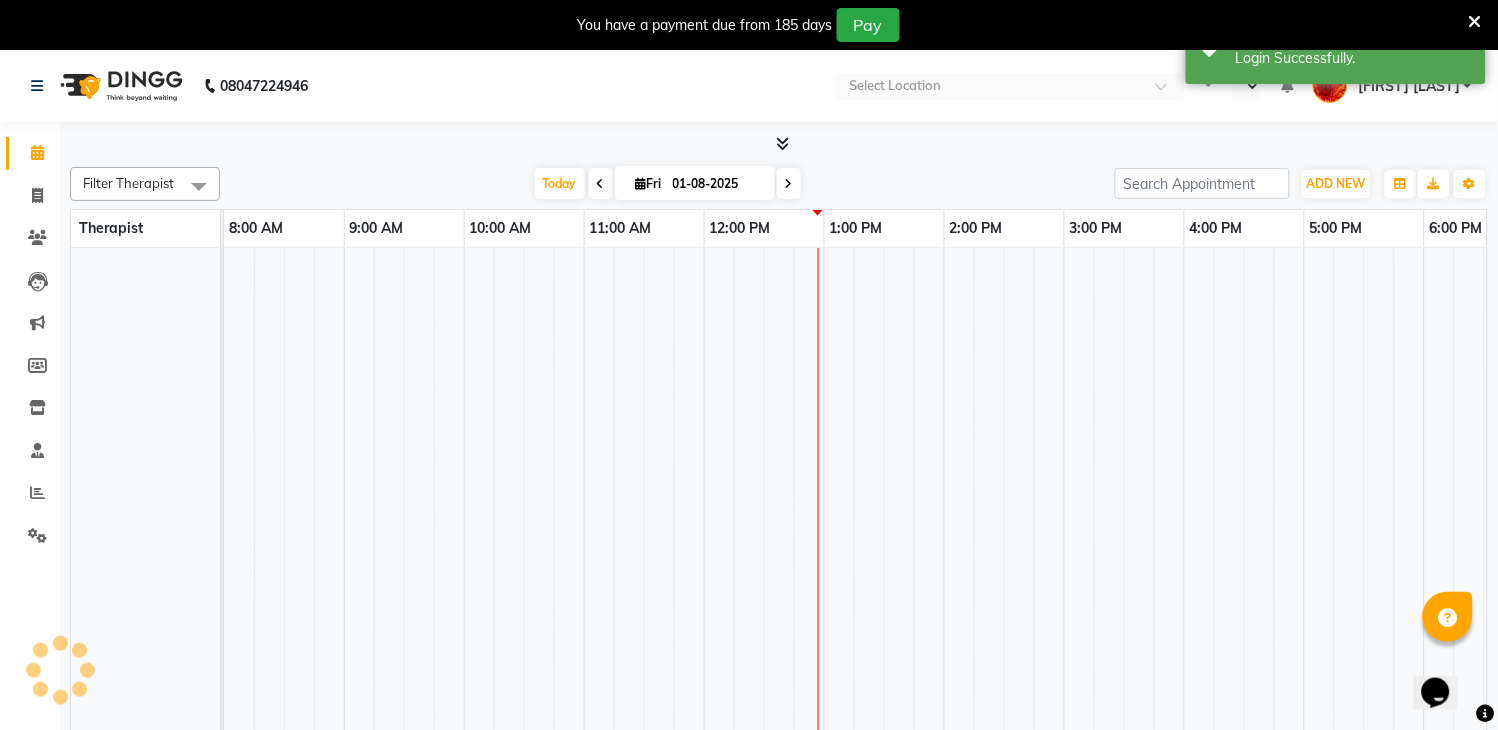 select on "en" 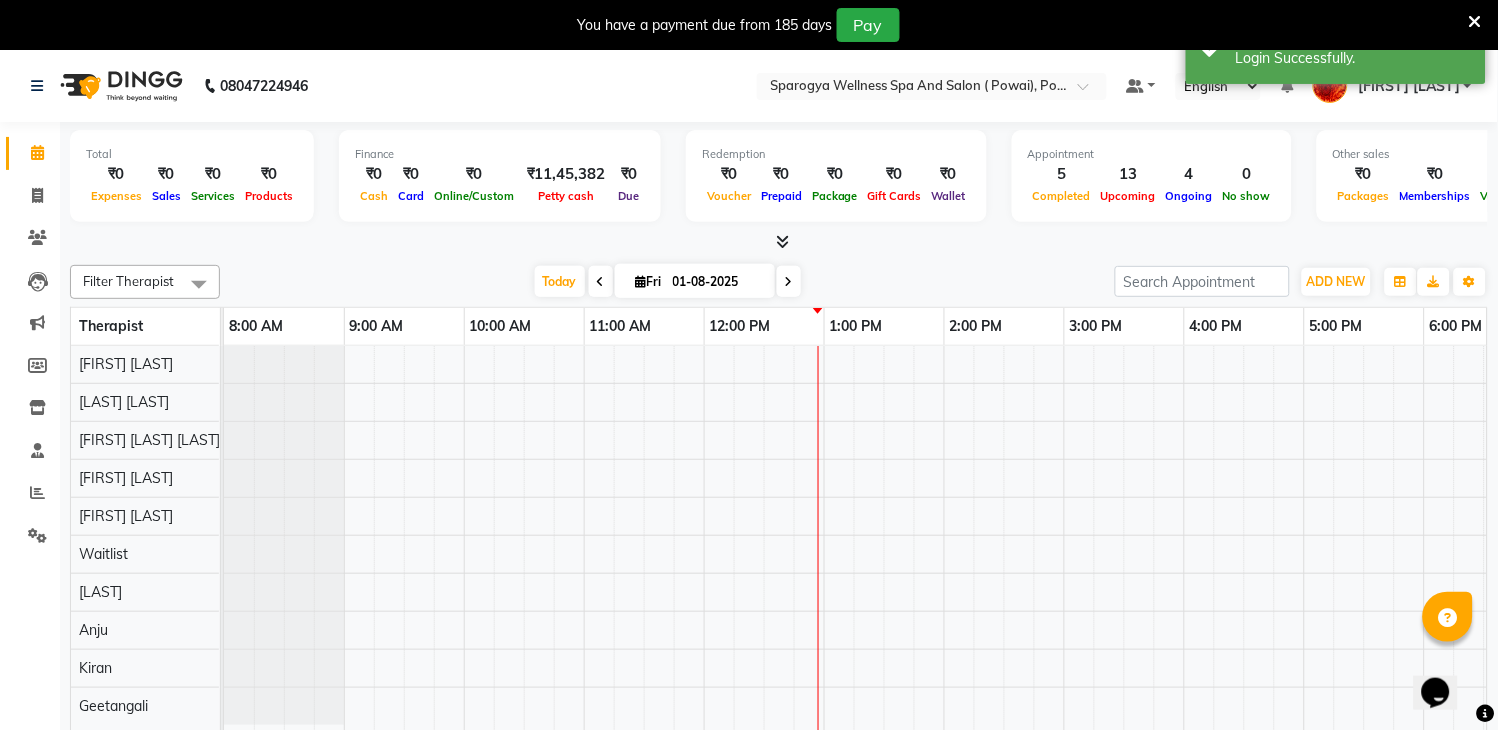 scroll, scrollTop: 0, scrollLeft: 0, axis: both 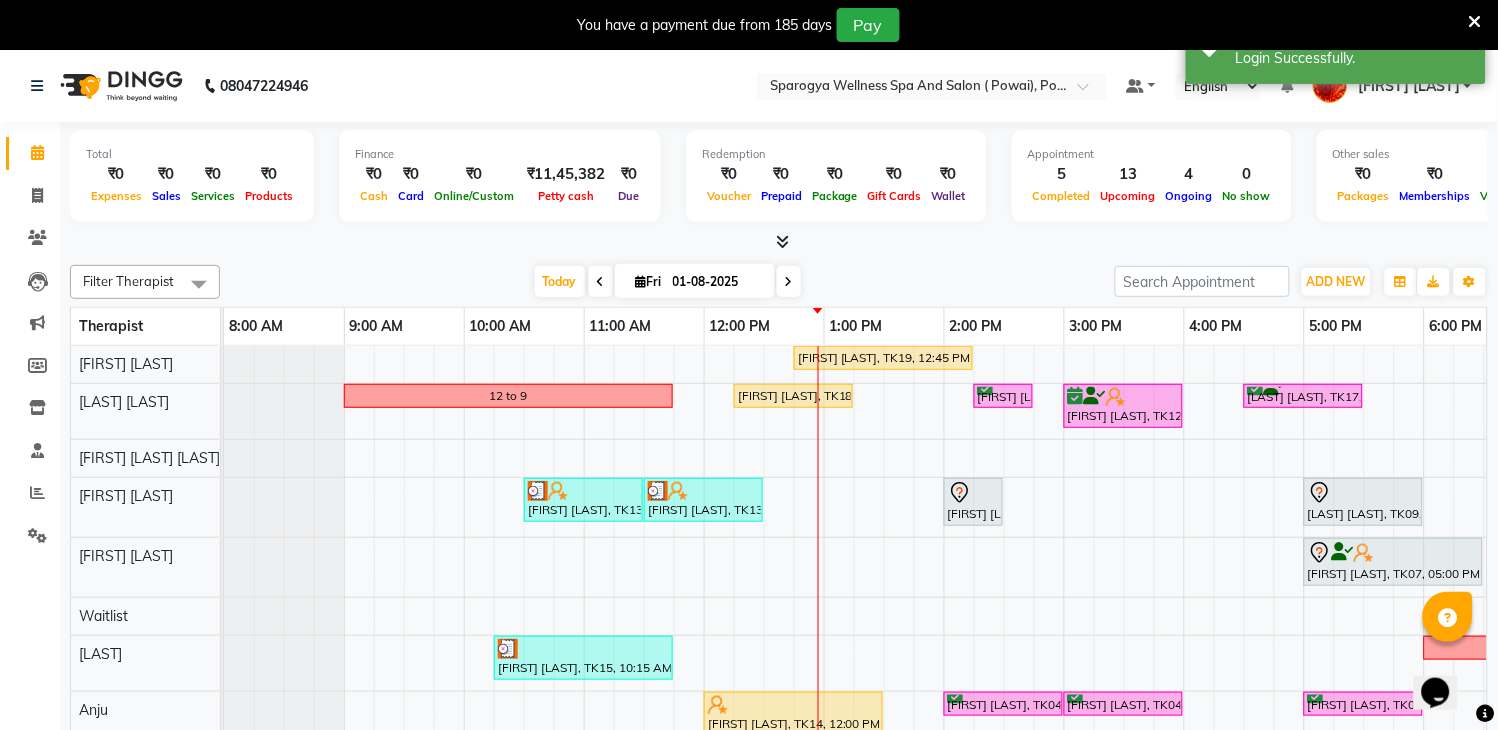 click on "[FIRST] [LAST]" at bounding box center (1409, 86) 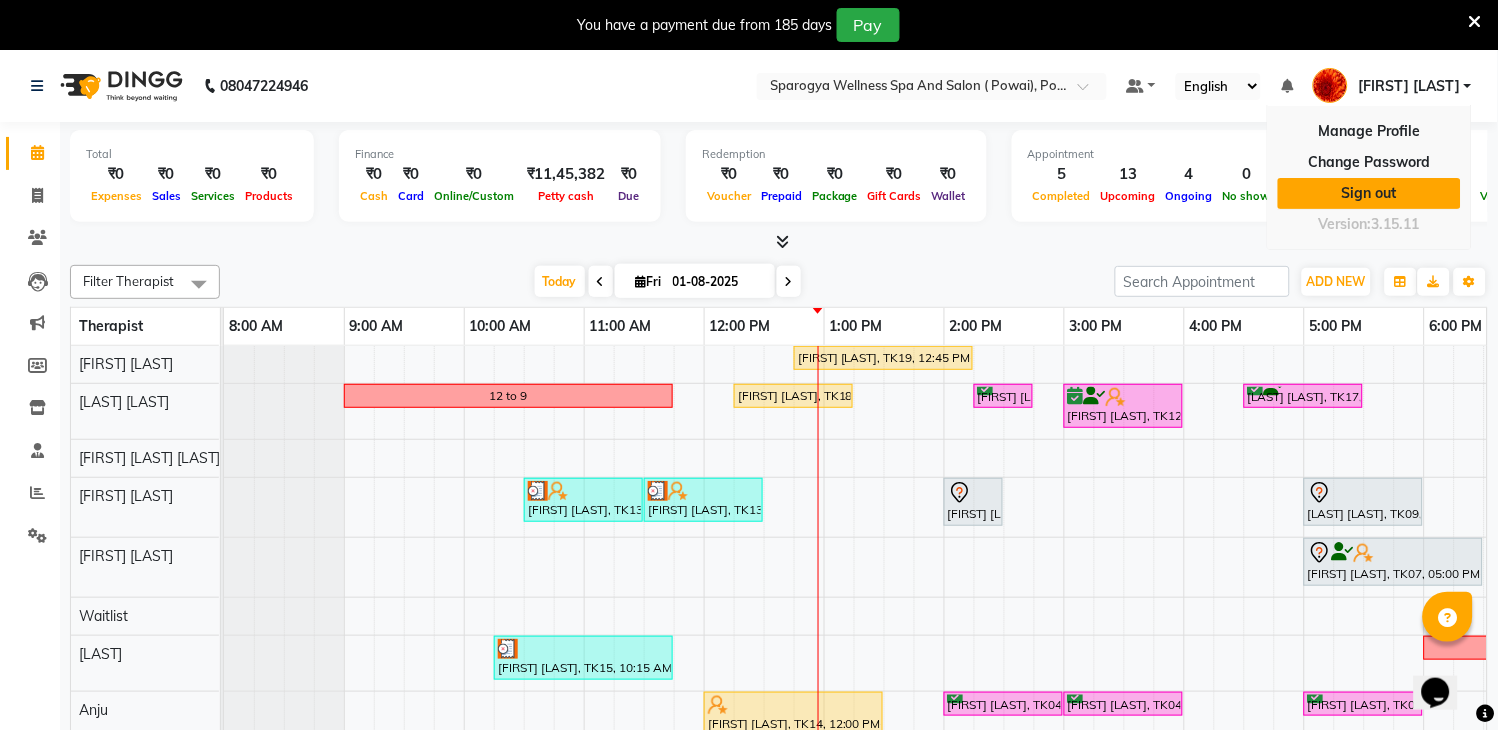 click on "Sign out" at bounding box center [1369, 193] 